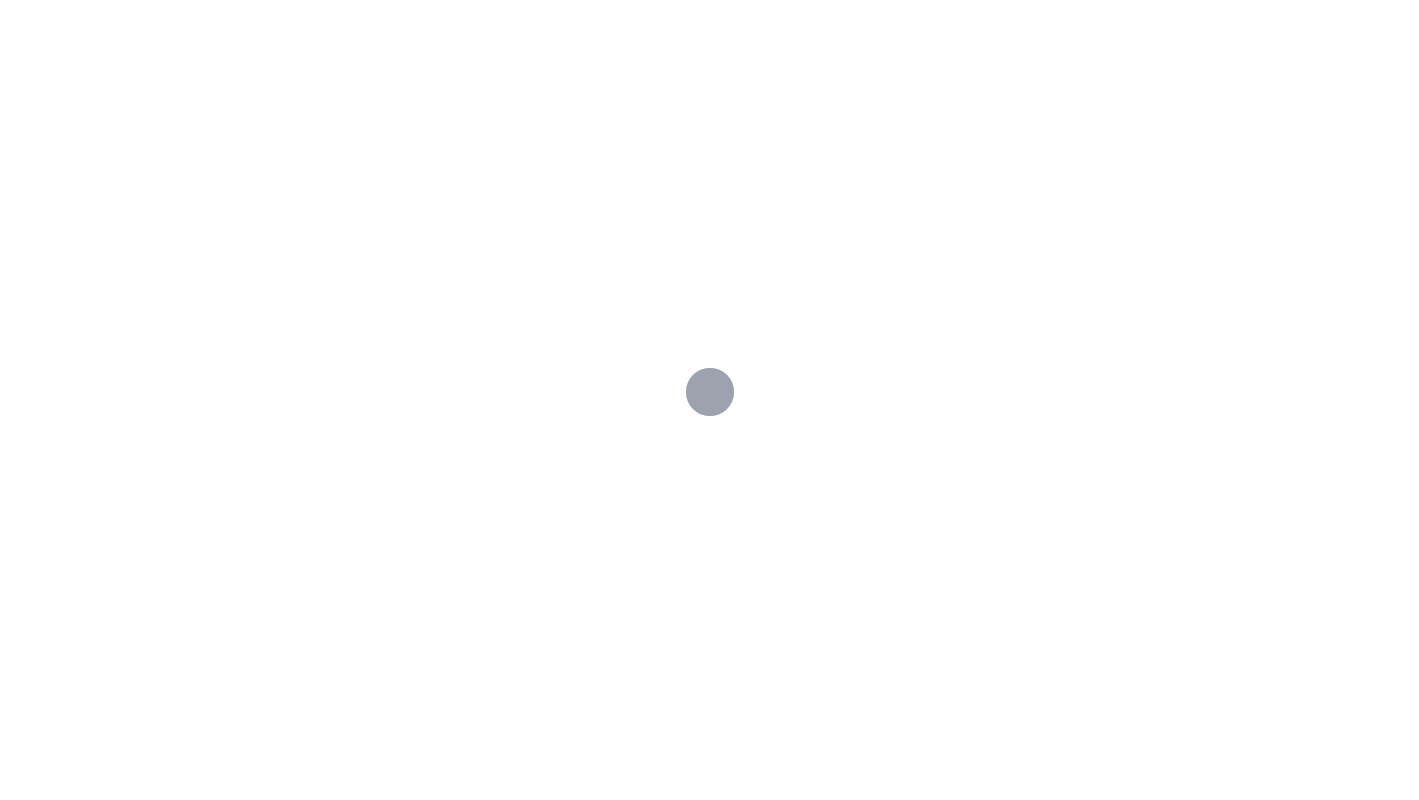 scroll, scrollTop: 0, scrollLeft: 0, axis: both 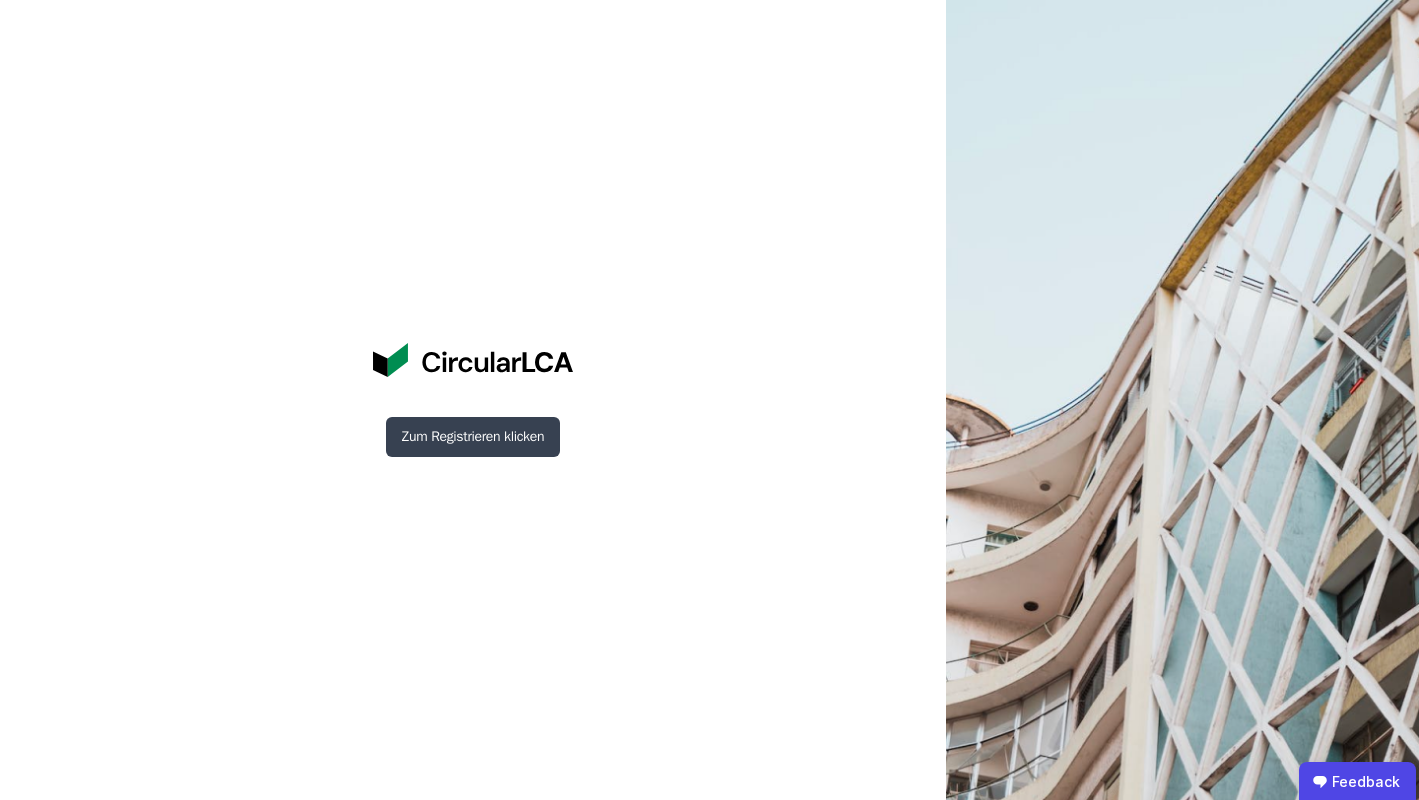 click on "Zum Registrieren klicken" at bounding box center [473, 437] 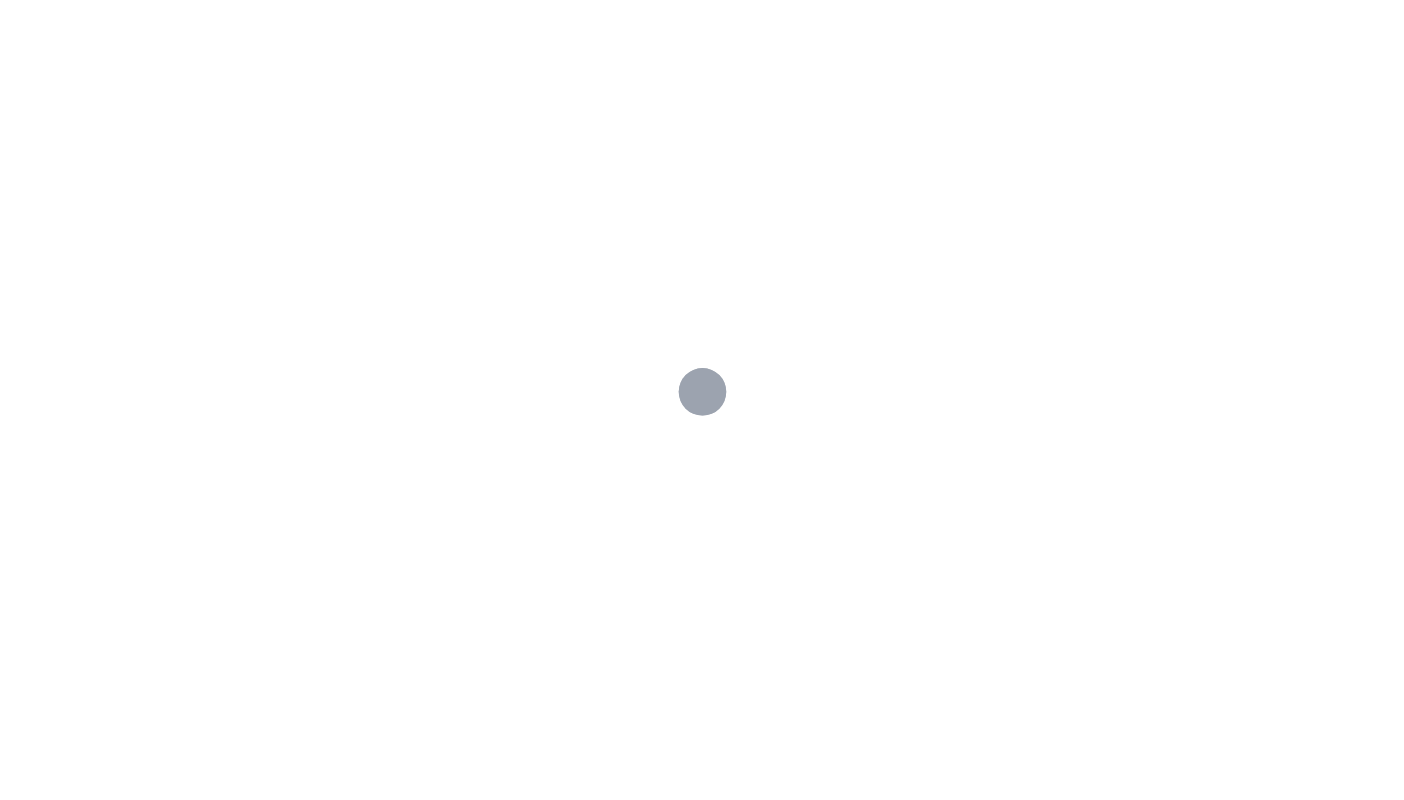scroll, scrollTop: 0, scrollLeft: 0, axis: both 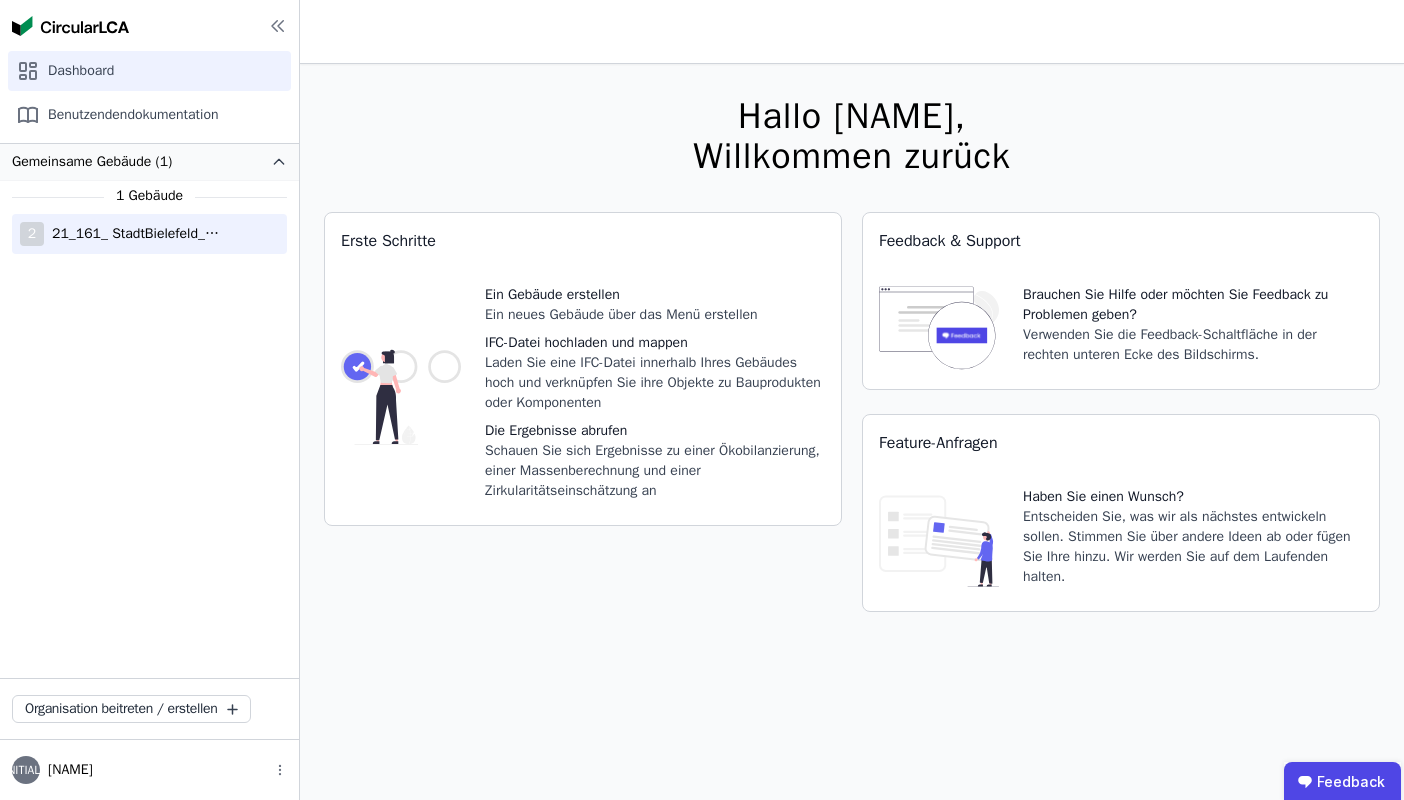 click on "21_161_ StadtBielefeld_Bielefeld" at bounding box center (134, 234) 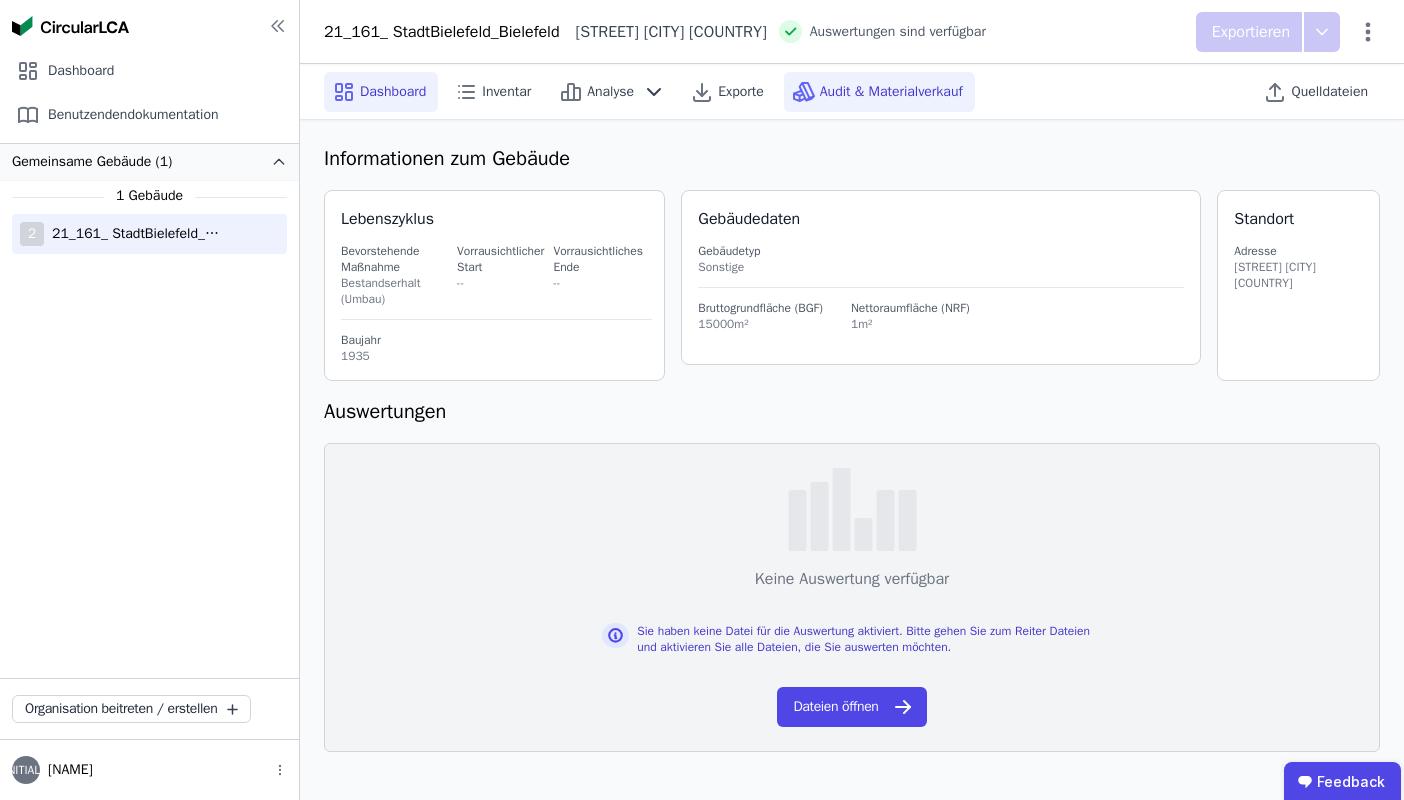 click on "Audit & Materialverkauf" at bounding box center (891, 92) 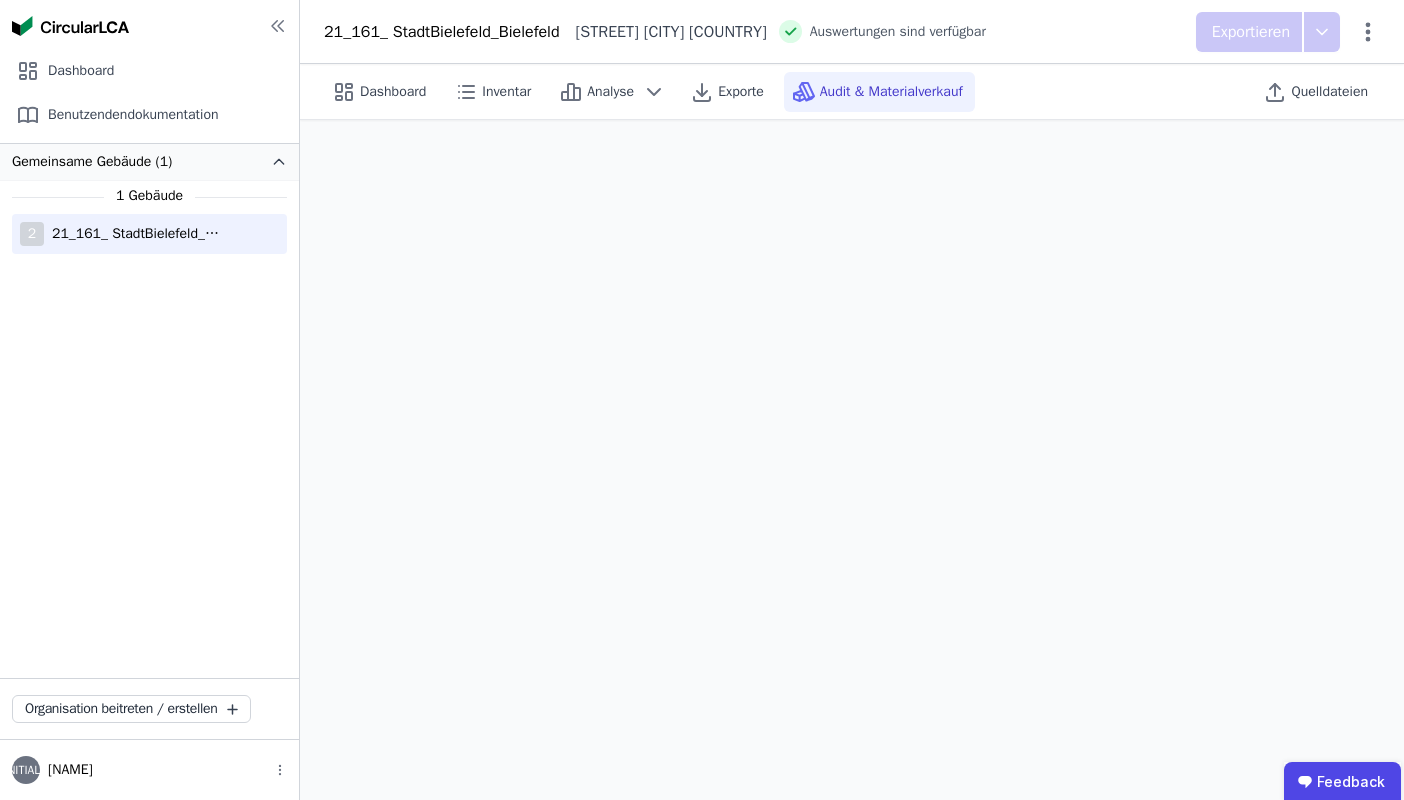 scroll, scrollTop: 120, scrollLeft: 0, axis: vertical 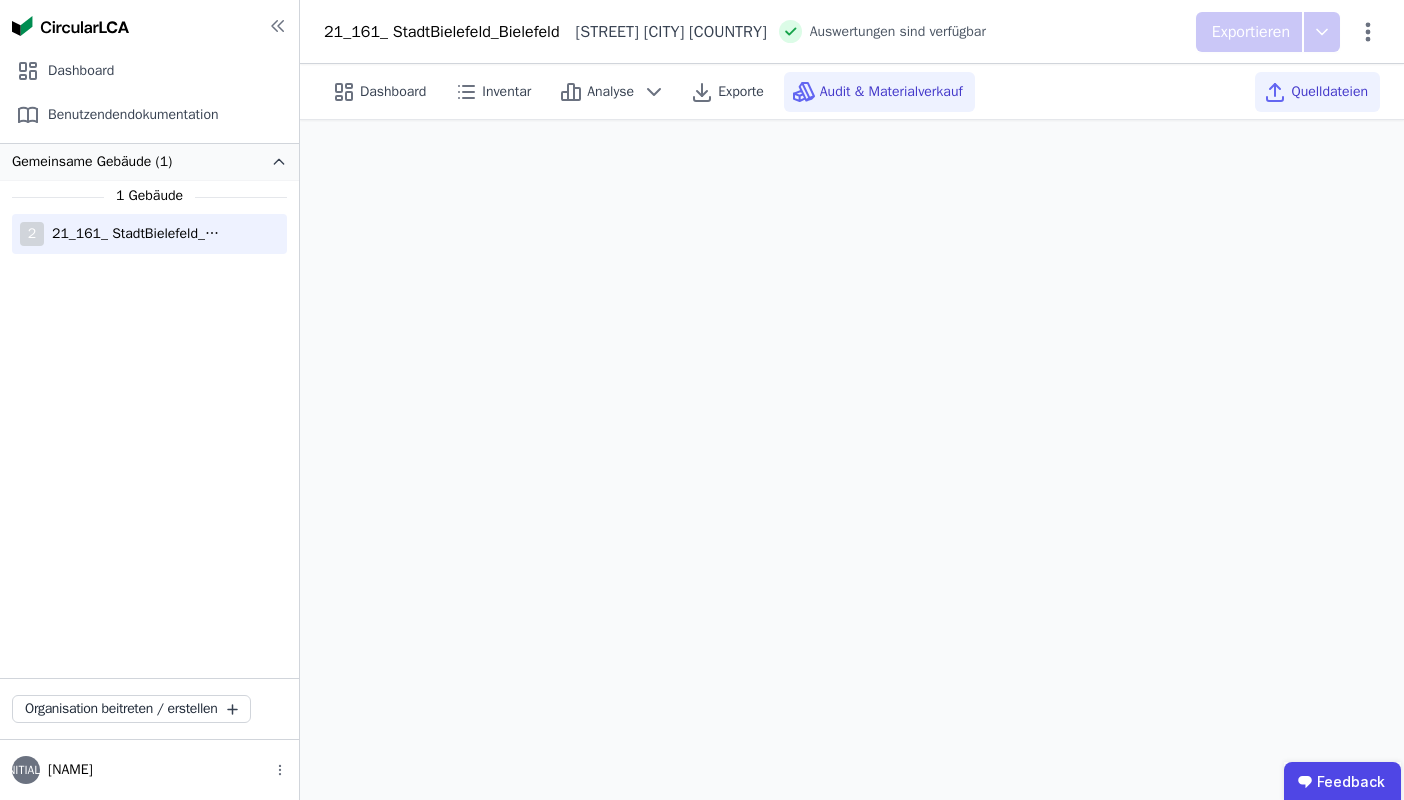 click on "Quelldateien" at bounding box center (1329, 92) 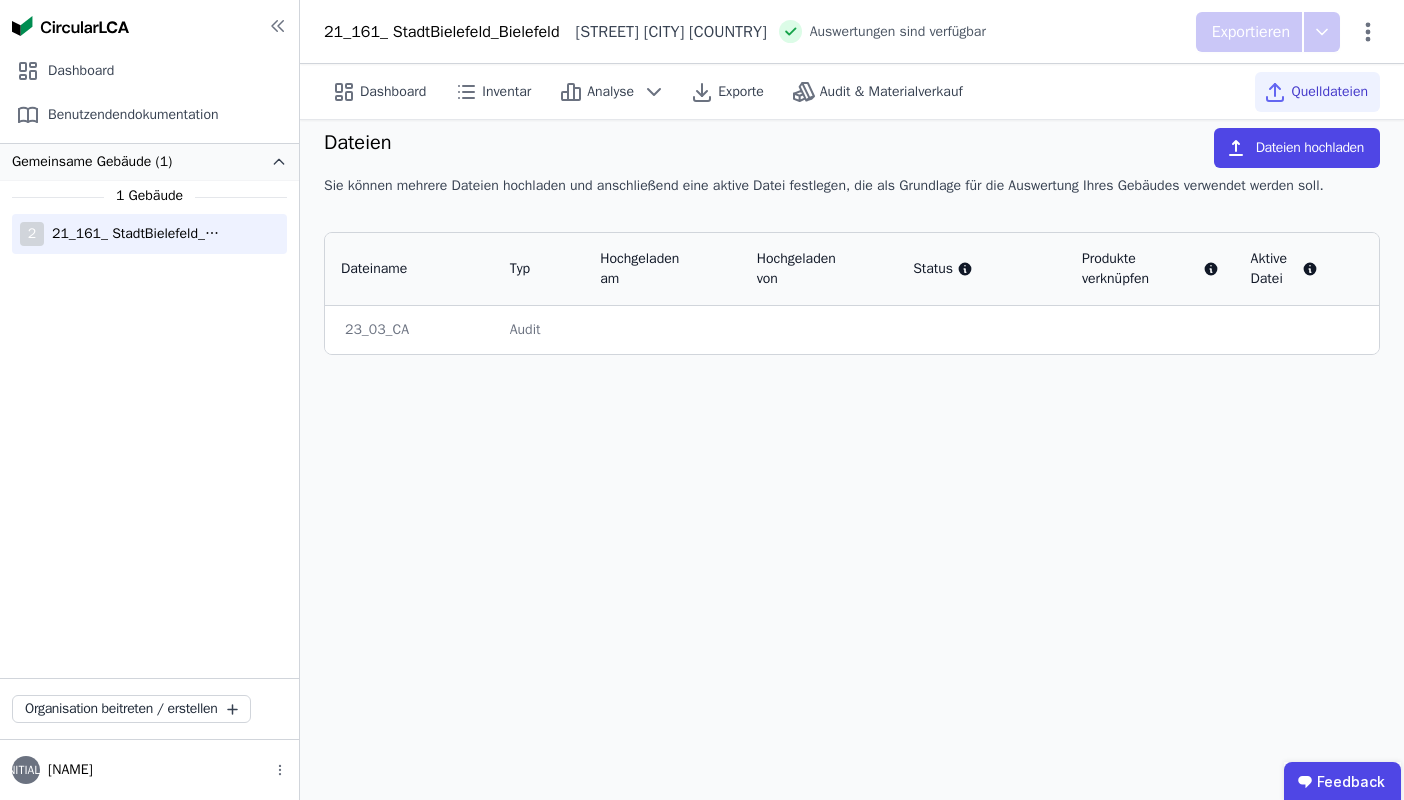 scroll, scrollTop: 16, scrollLeft: 0, axis: vertical 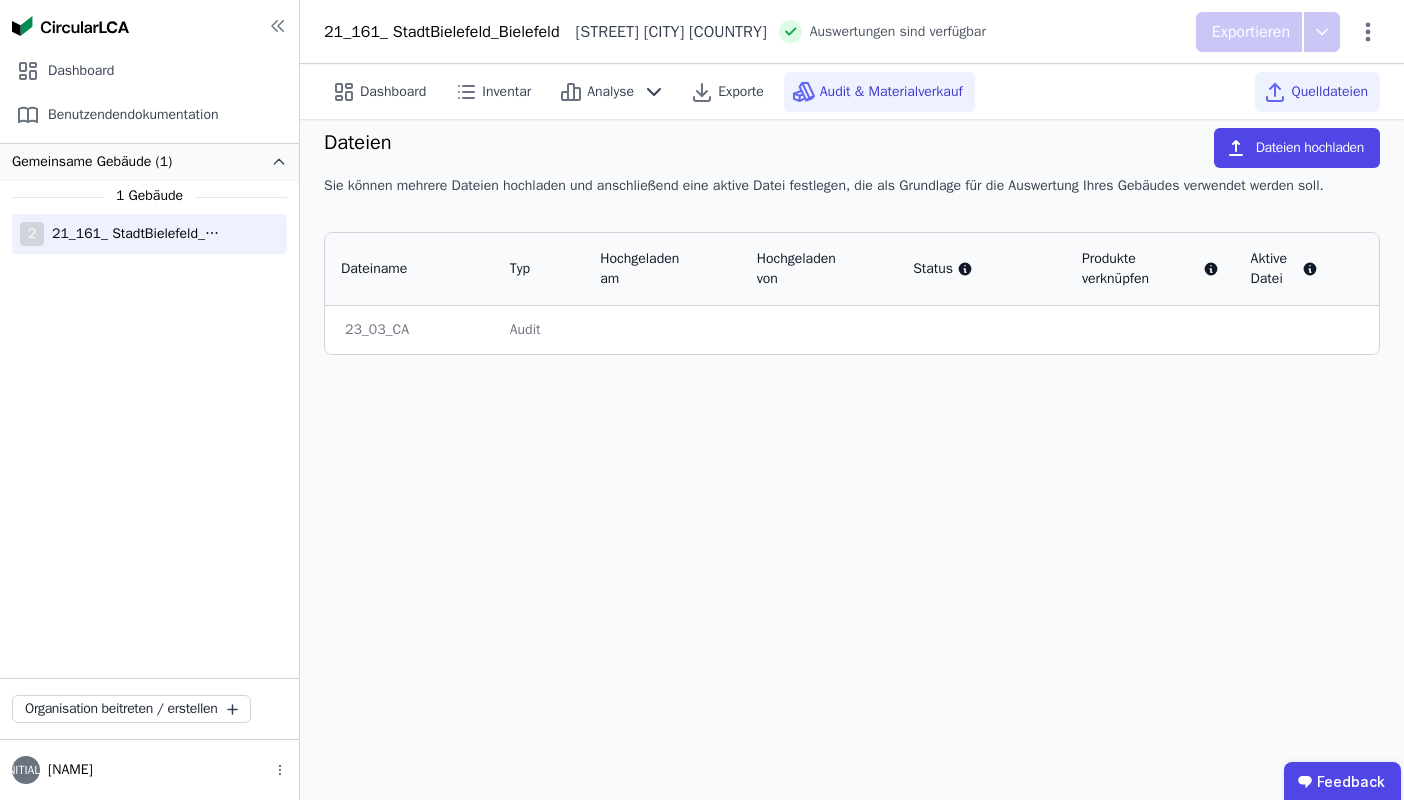 drag, startPoint x: 937, startPoint y: 86, endPoint x: 915, endPoint y: 88, distance: 22.090721 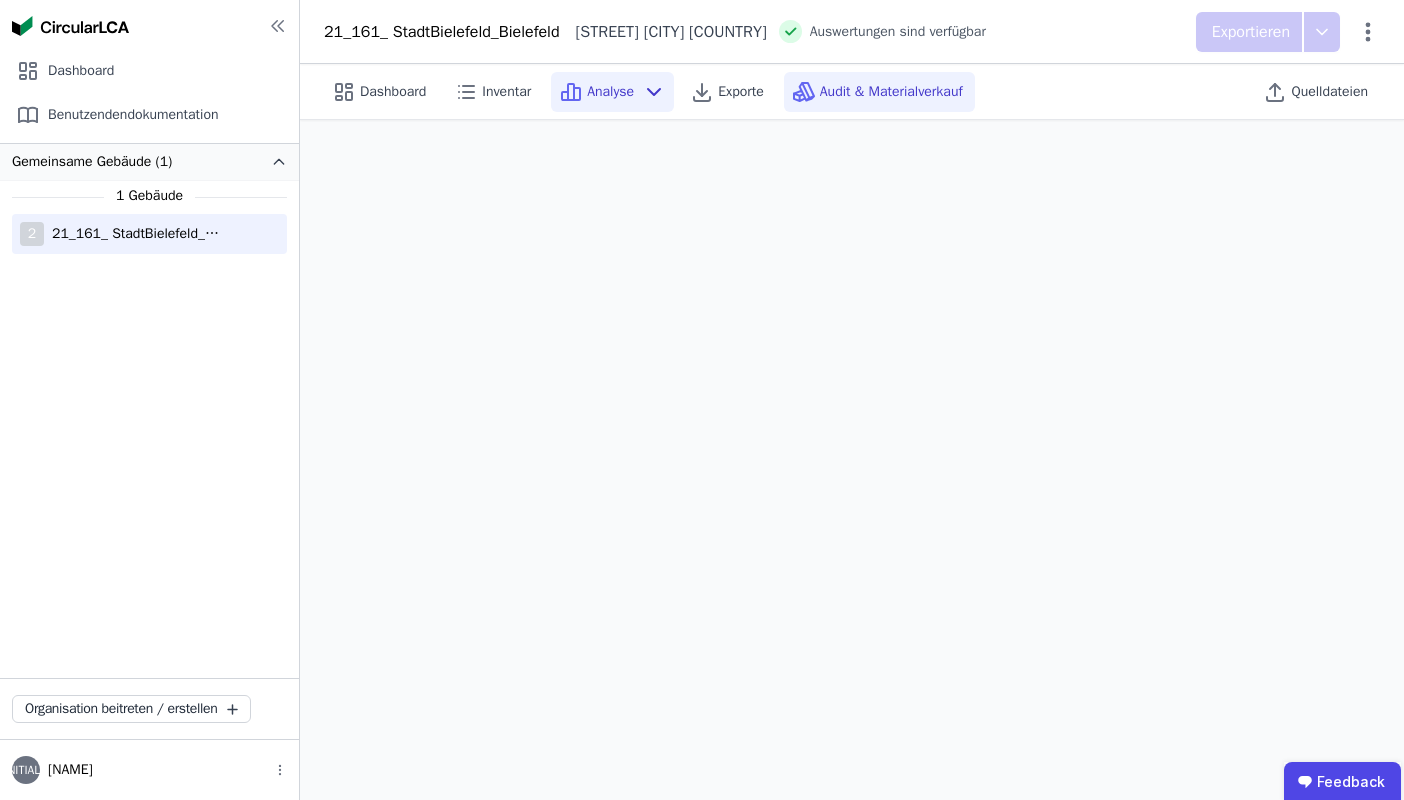 click 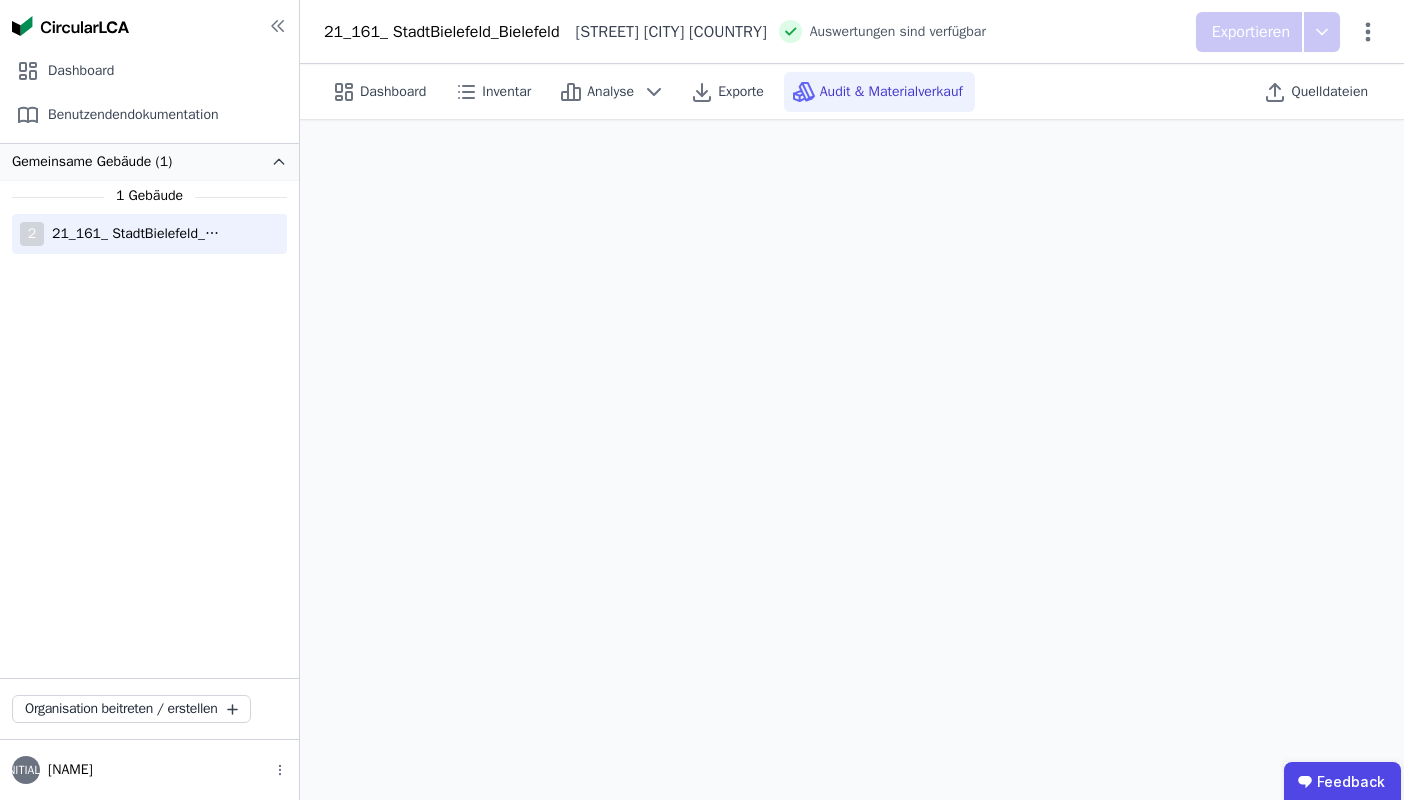 scroll, scrollTop: 0, scrollLeft: 0, axis: both 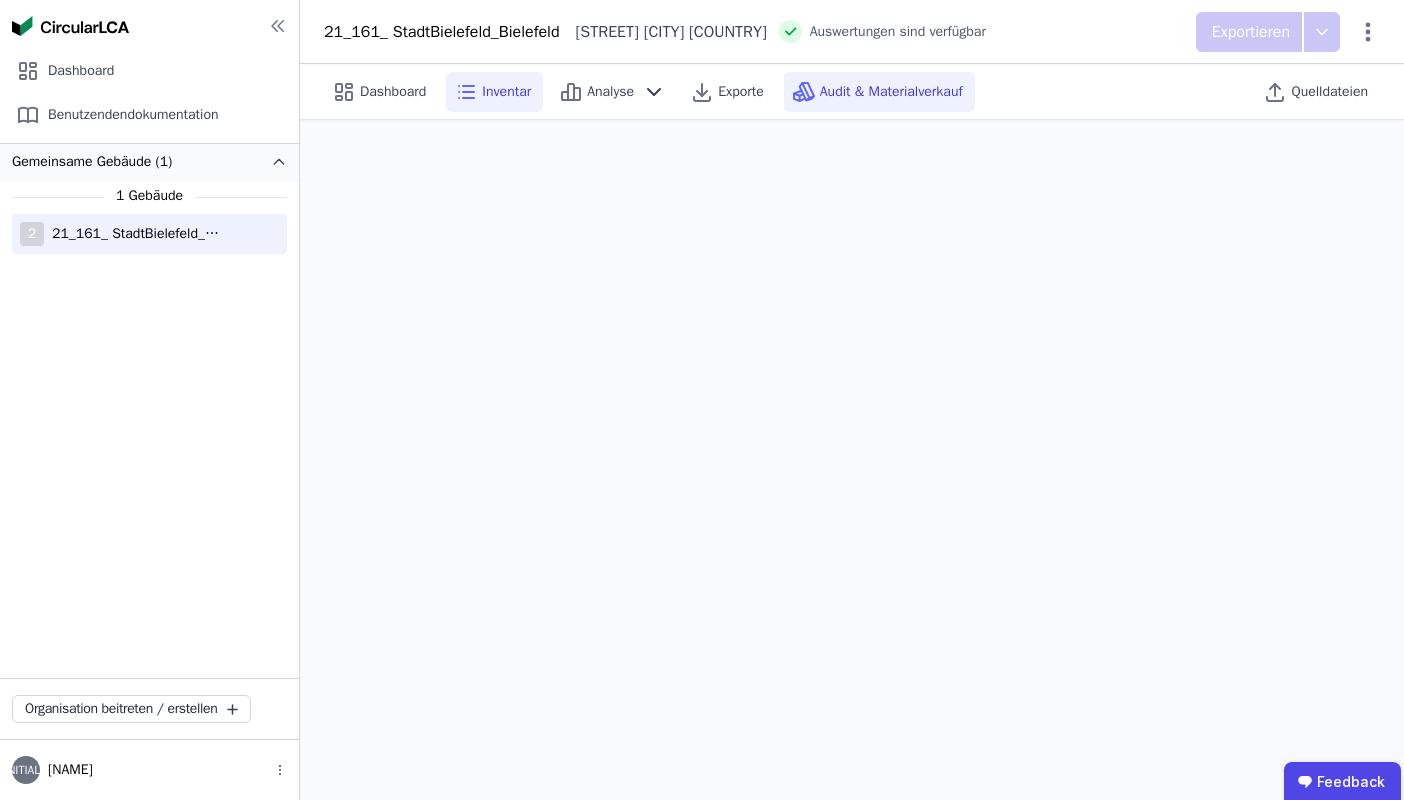 click on "Inventar" at bounding box center [506, 92] 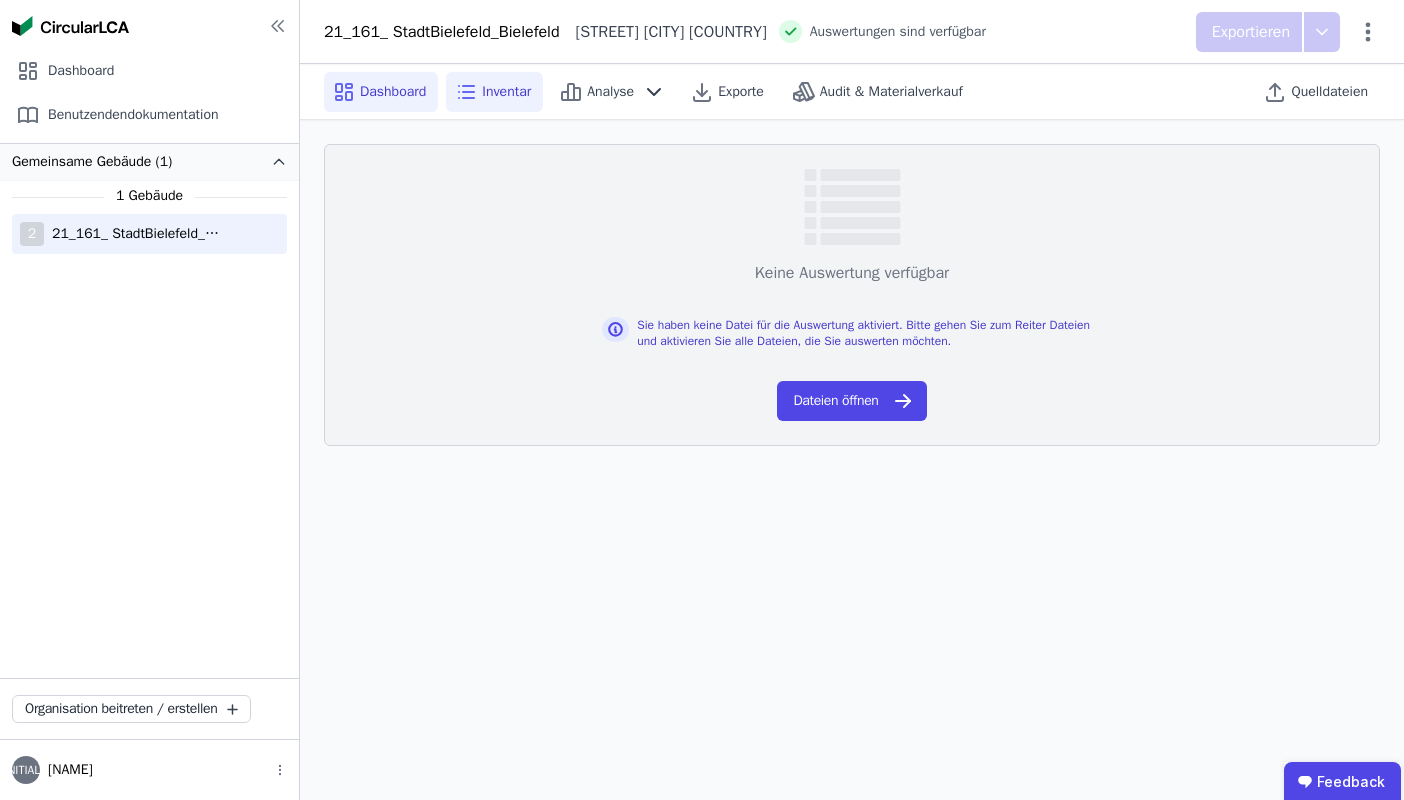 click on "Dashboard" at bounding box center (381, 92) 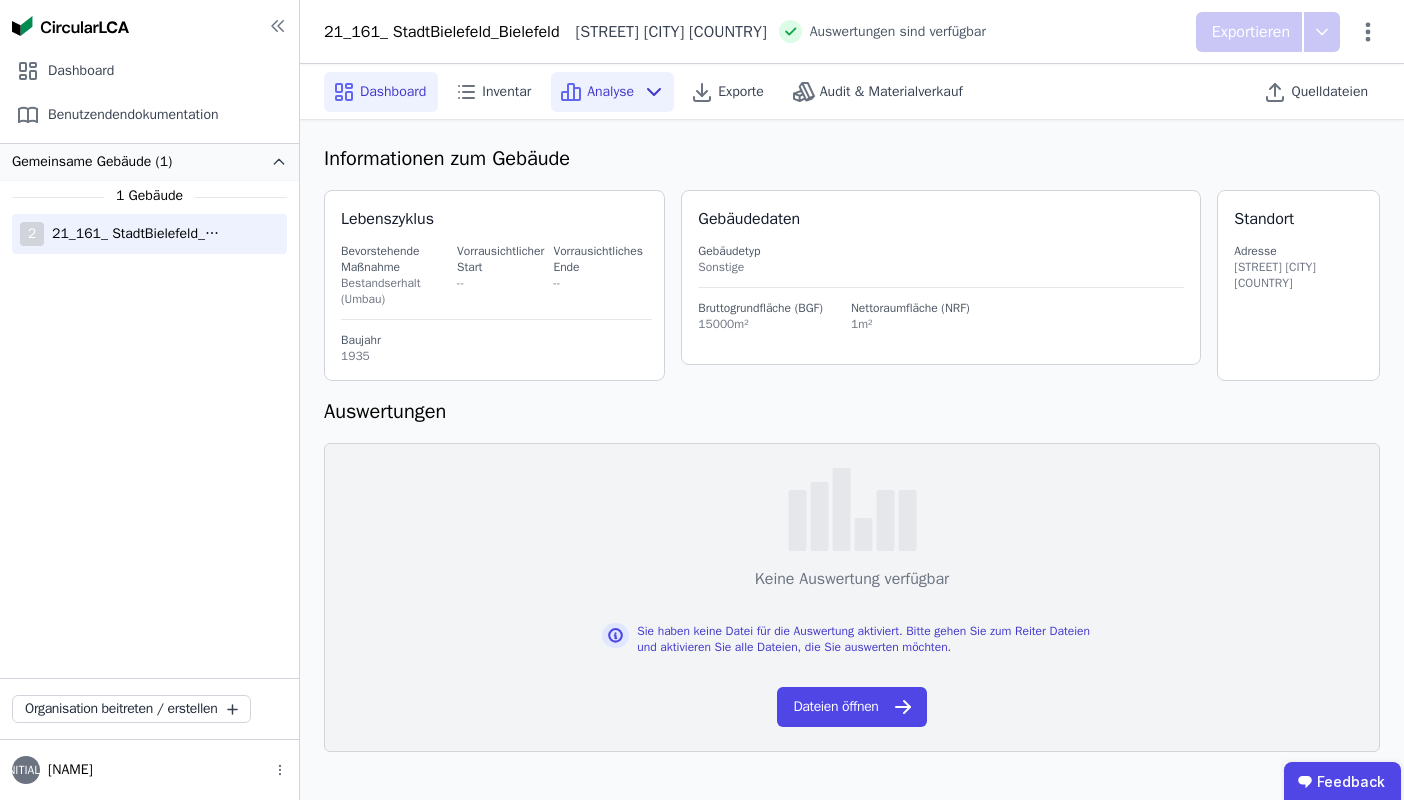 click 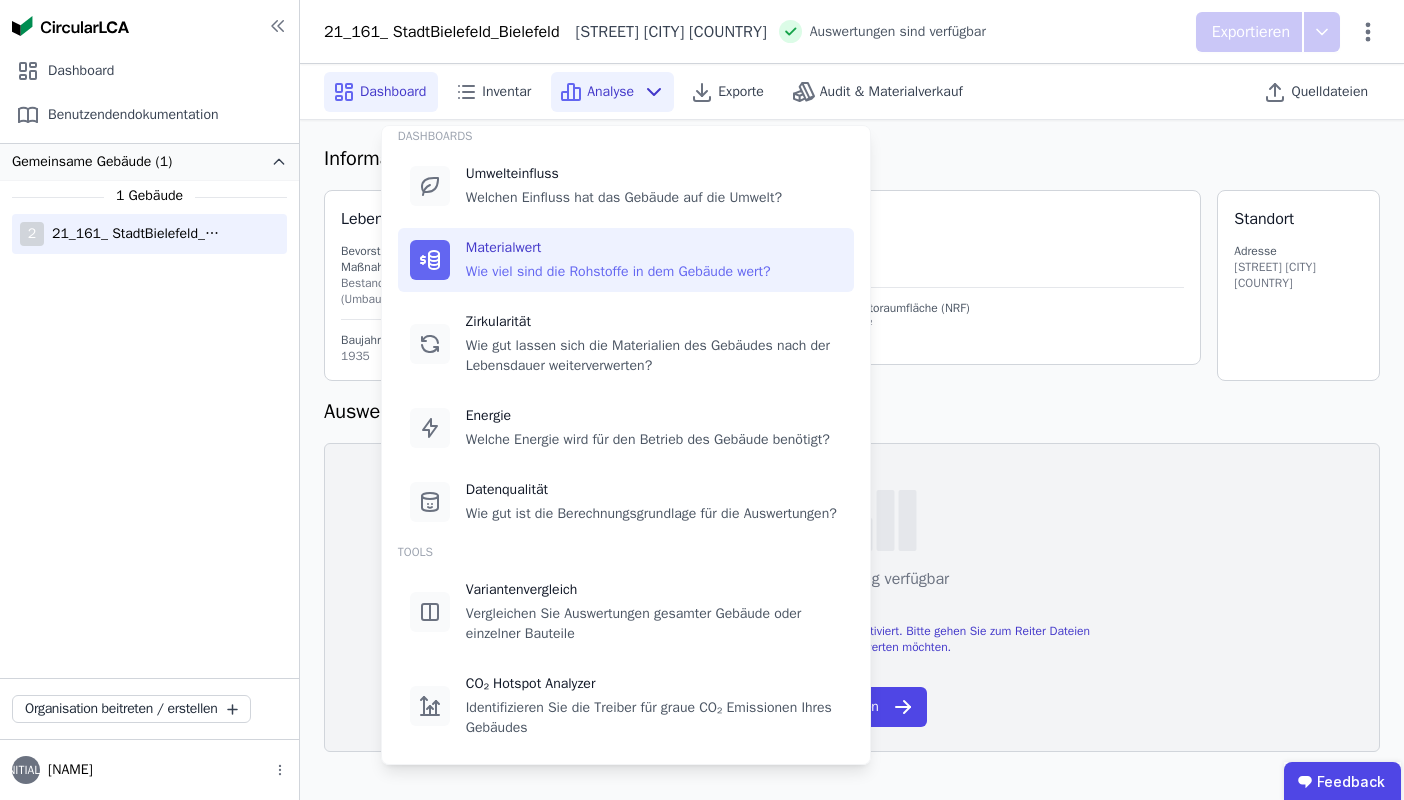 scroll, scrollTop: 54, scrollLeft: 0, axis: vertical 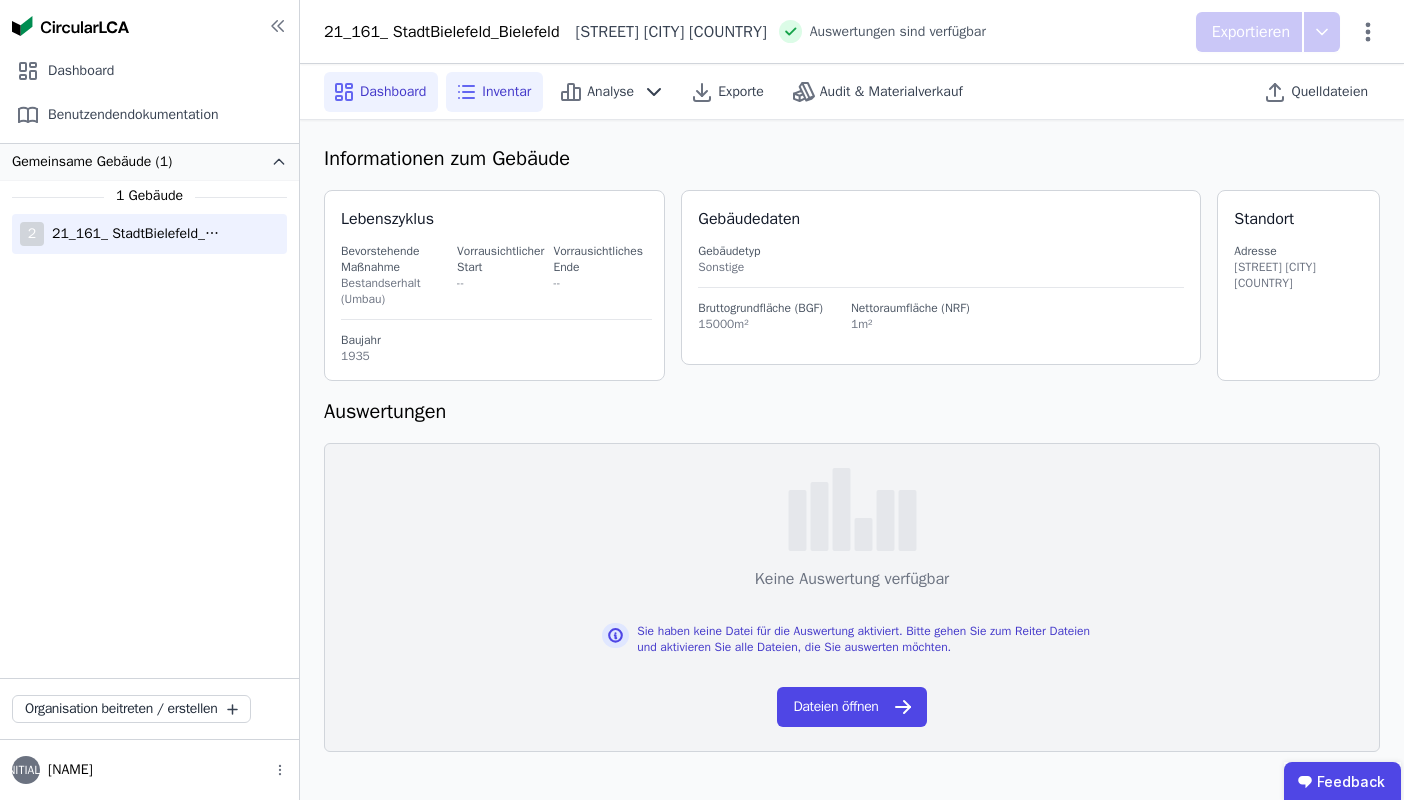 click 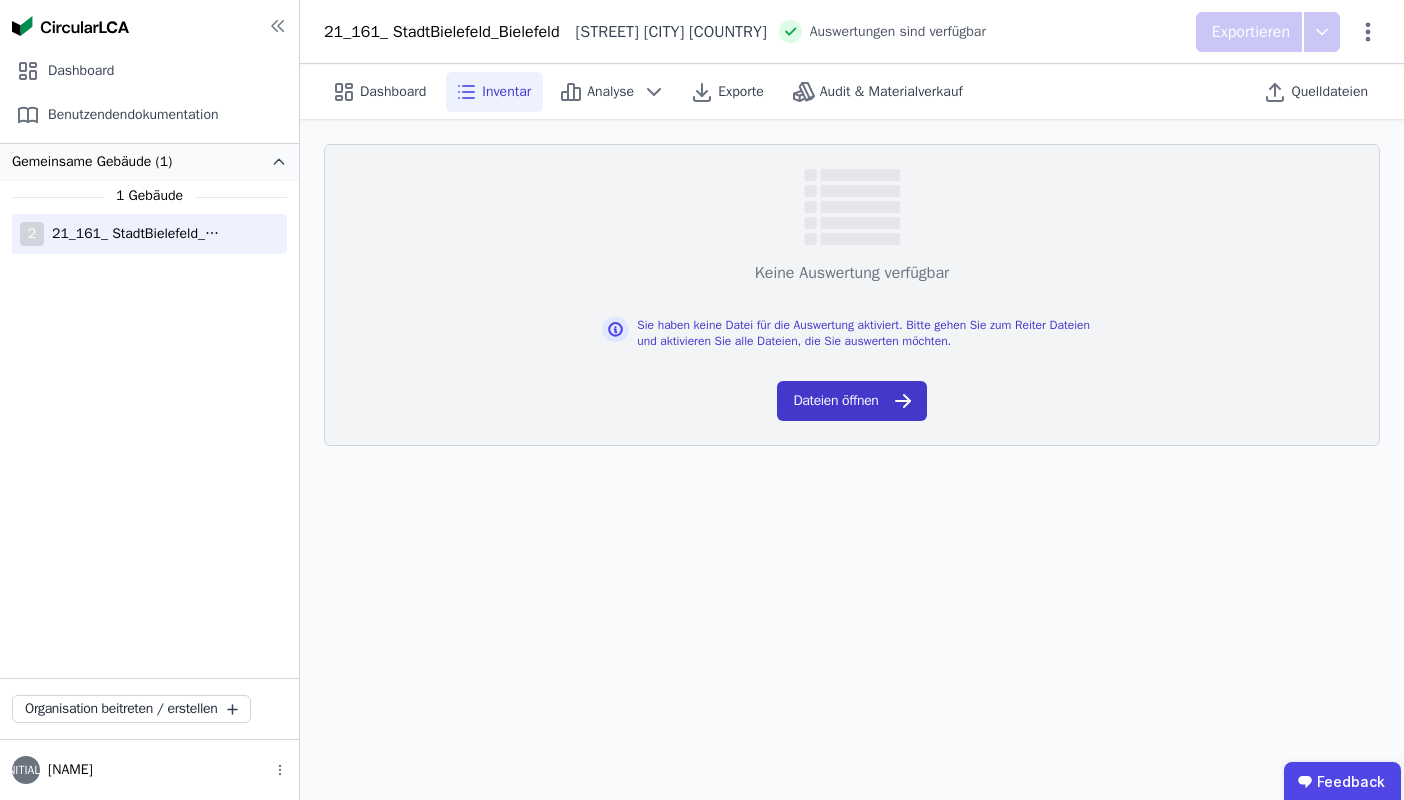 click on "Dateien öffnen" at bounding box center [851, 401] 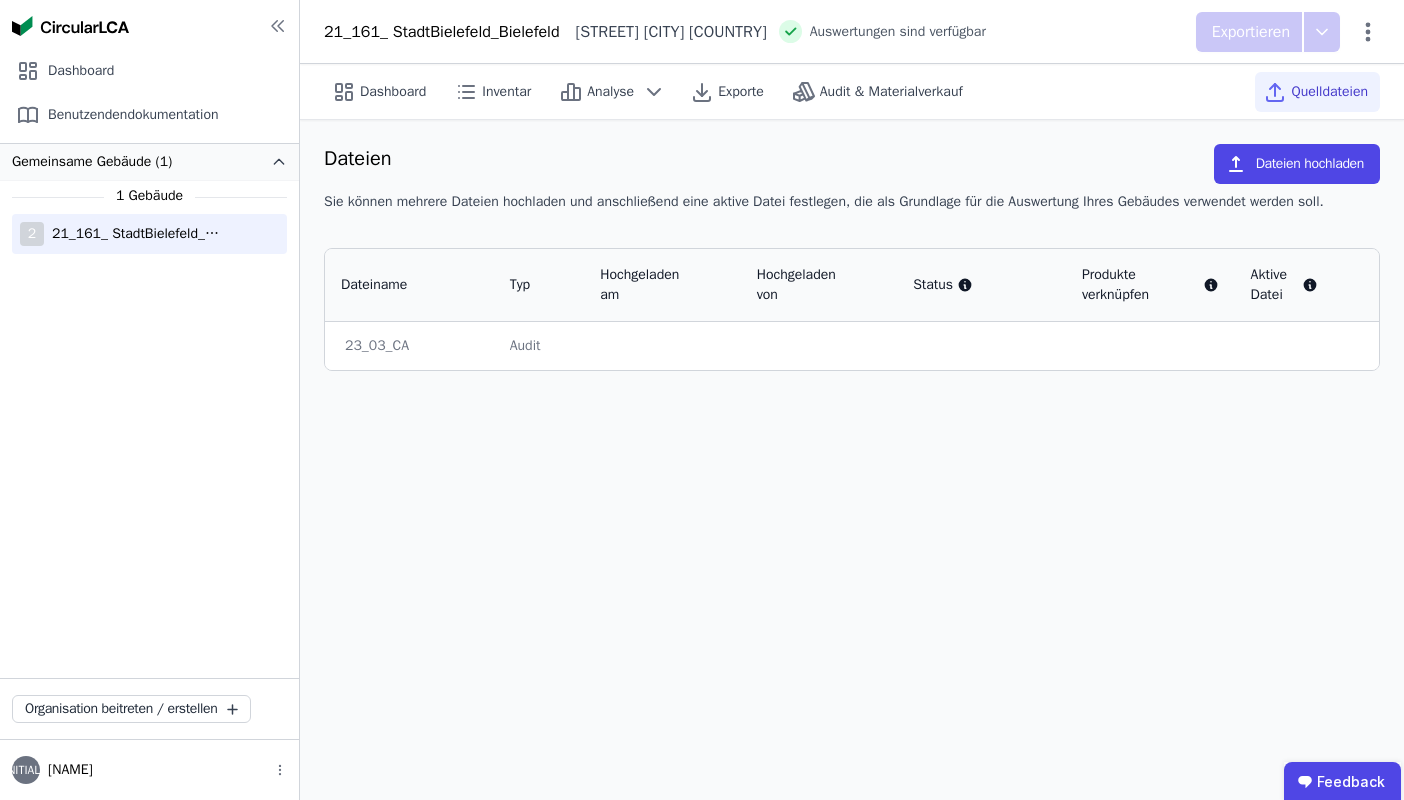 click on "23_03_CA" at bounding box center [409, 346] 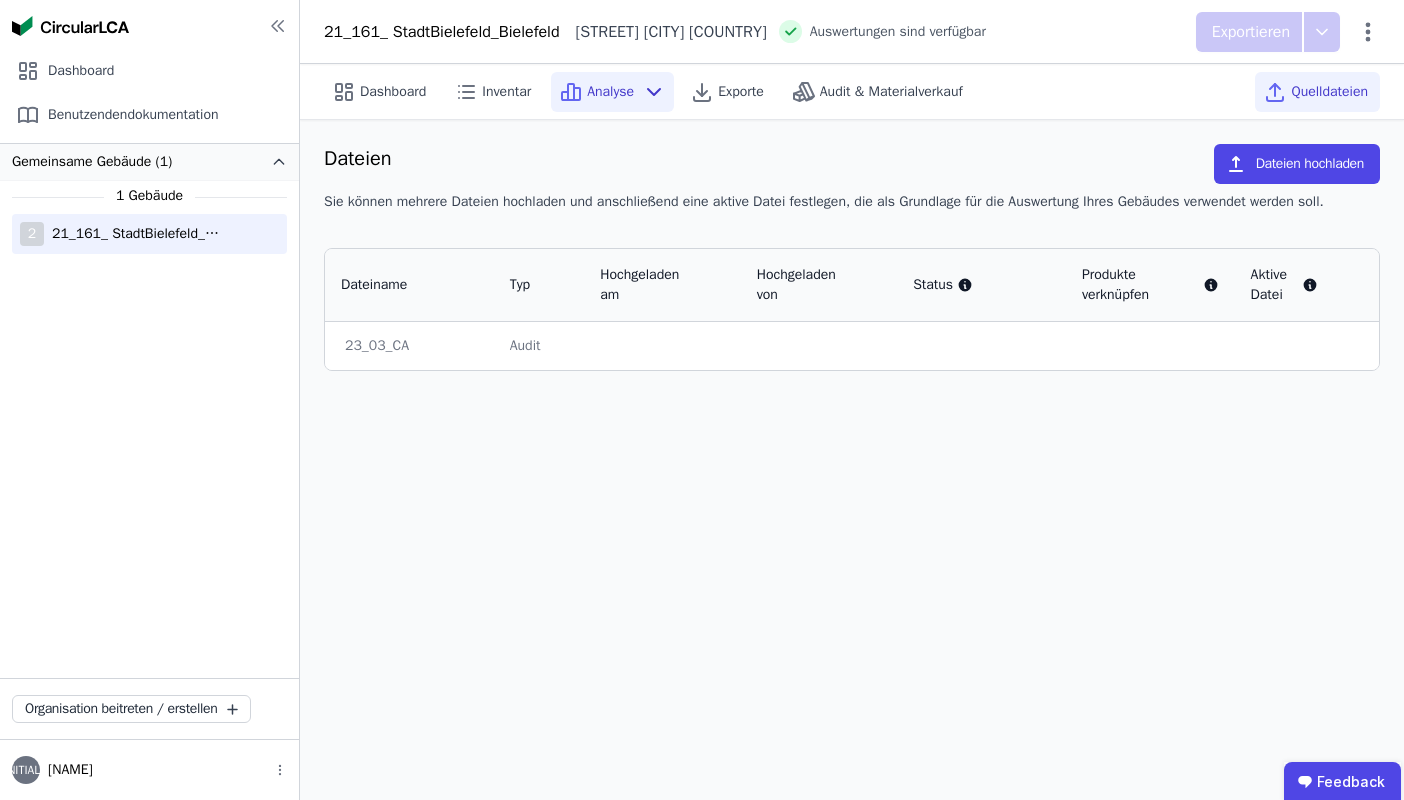 click on "Analyse" at bounding box center (610, 92) 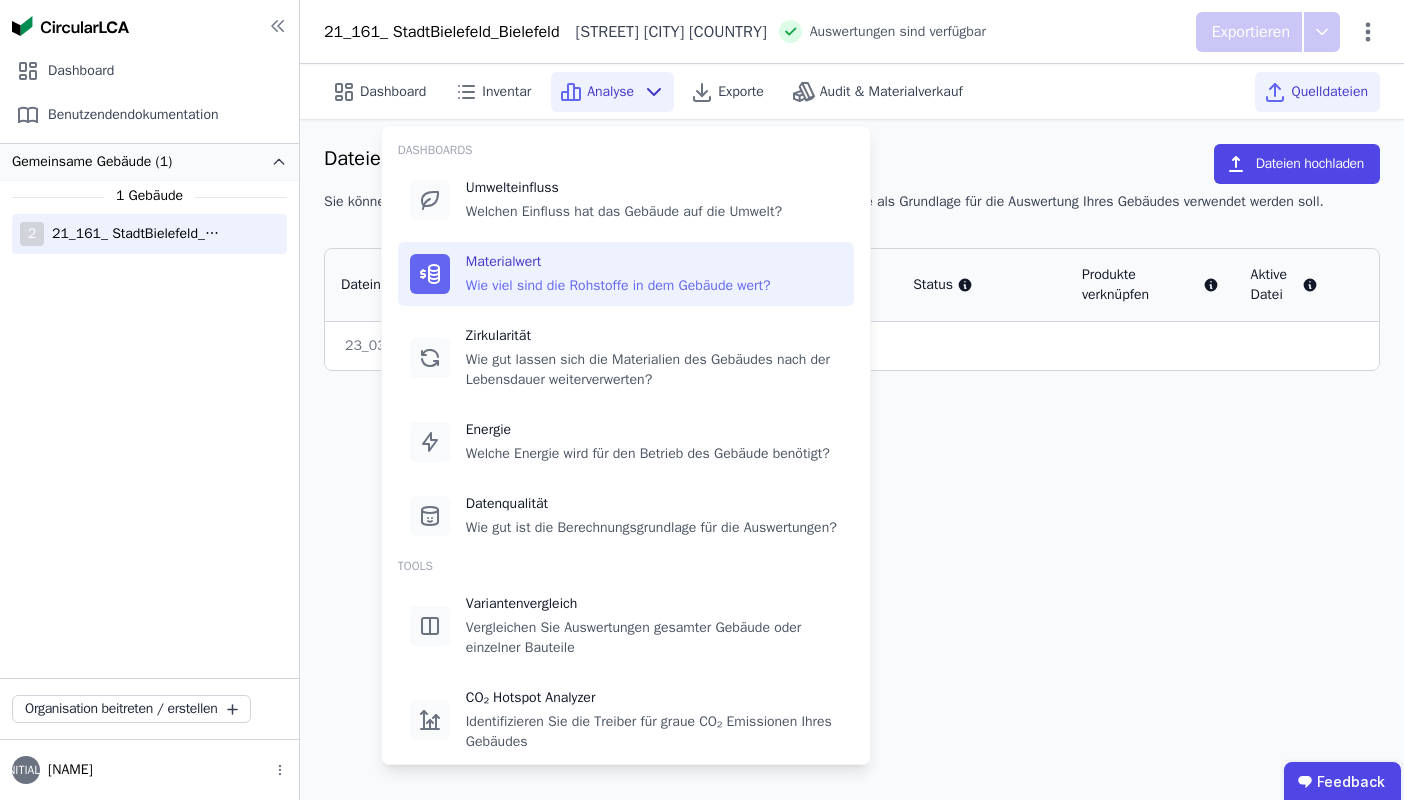 scroll, scrollTop: 12, scrollLeft: 0, axis: vertical 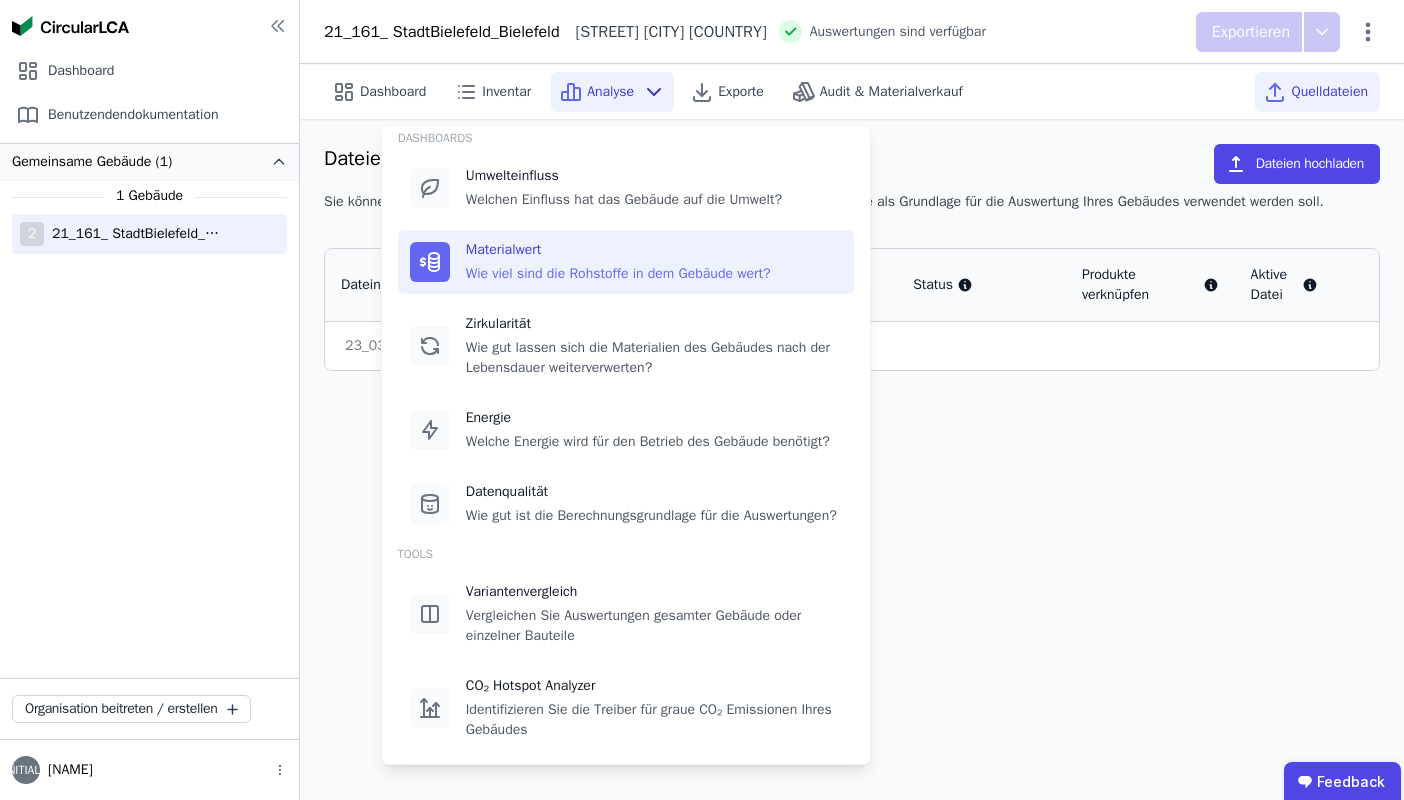 click on "Wie viel sind die Rohstoffe in dem Gebäude wert?" at bounding box center [618, 274] 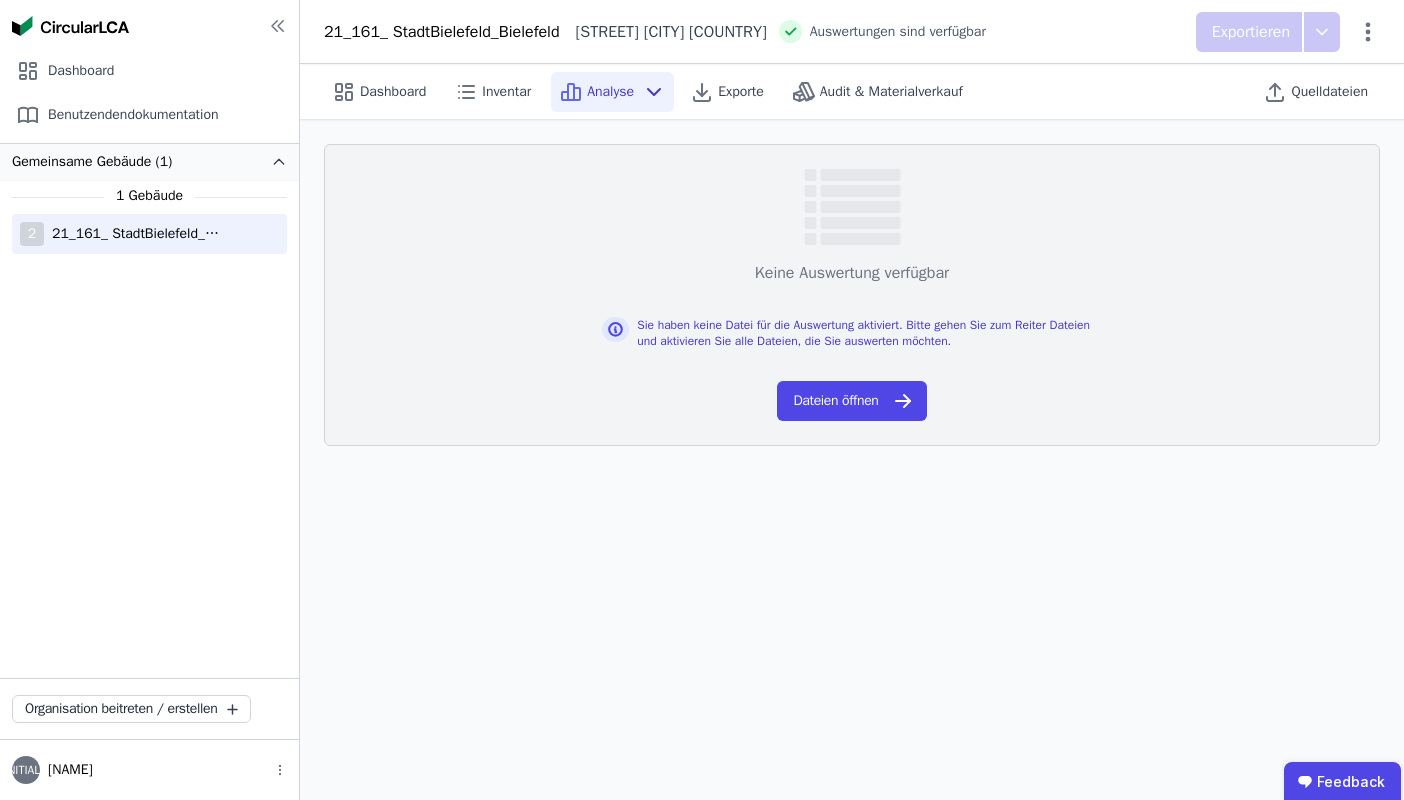 click on "Analyse" at bounding box center [610, 92] 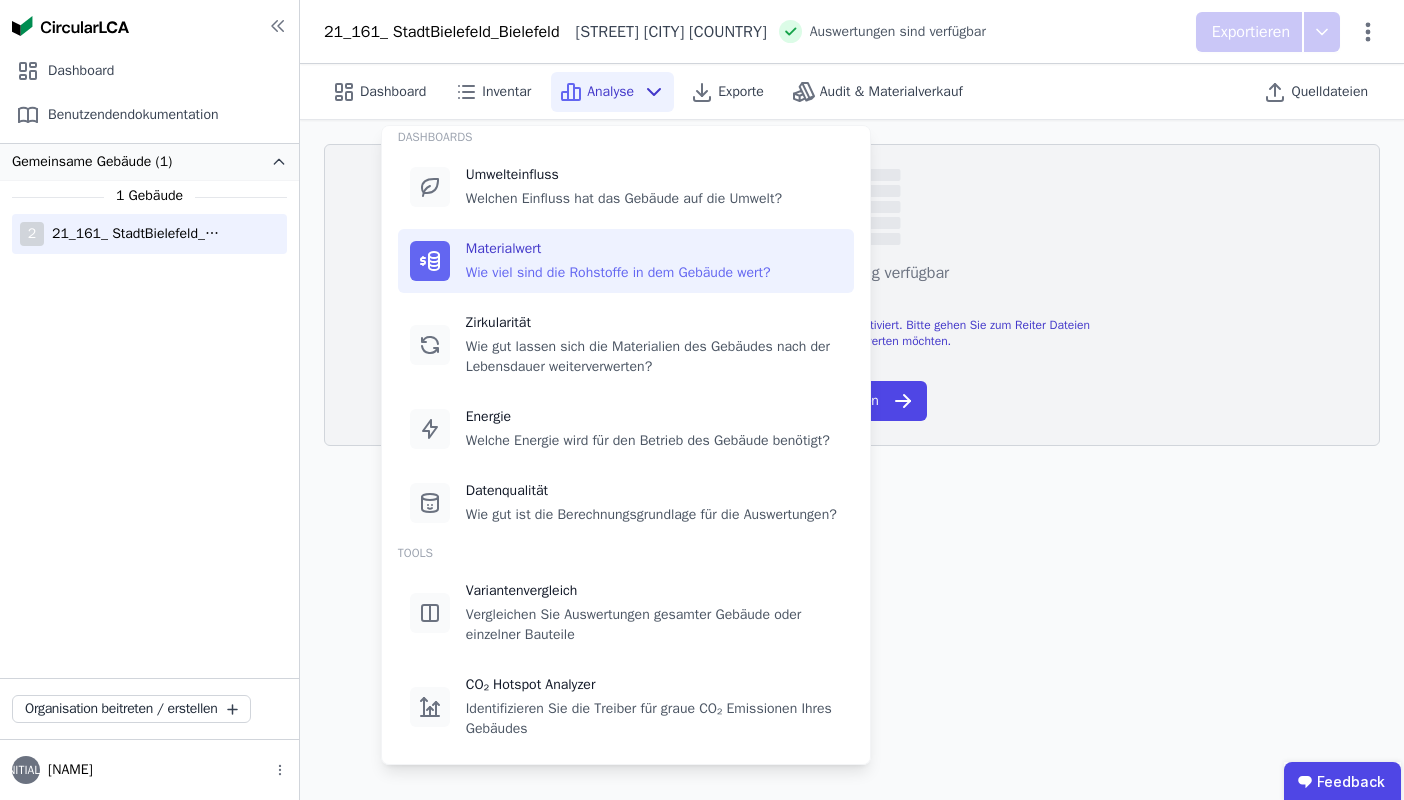 scroll, scrollTop: 39, scrollLeft: 0, axis: vertical 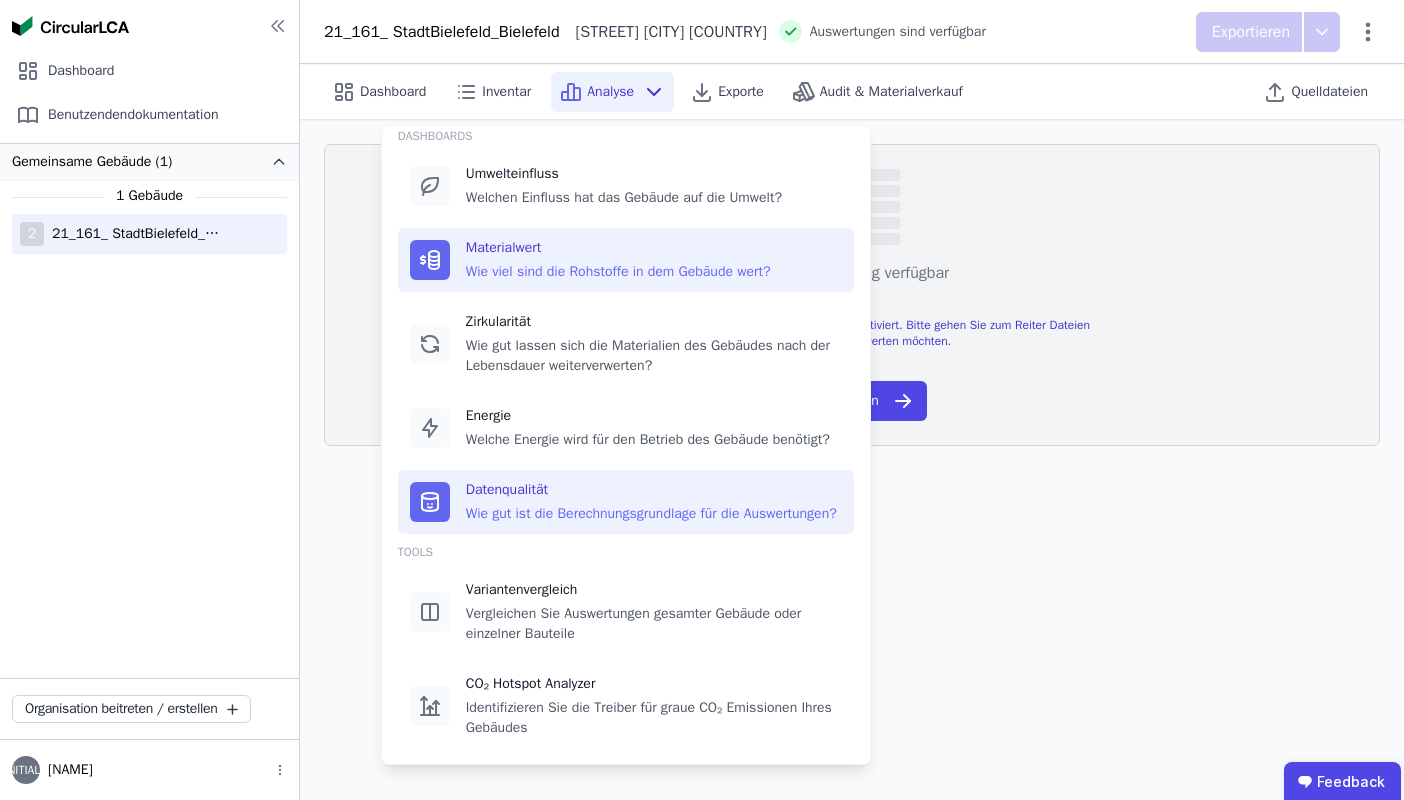 click on "Datenqualität Wie gut ist die Berechnungsgrundlage für die Auswertungen?" at bounding box center (626, 502) 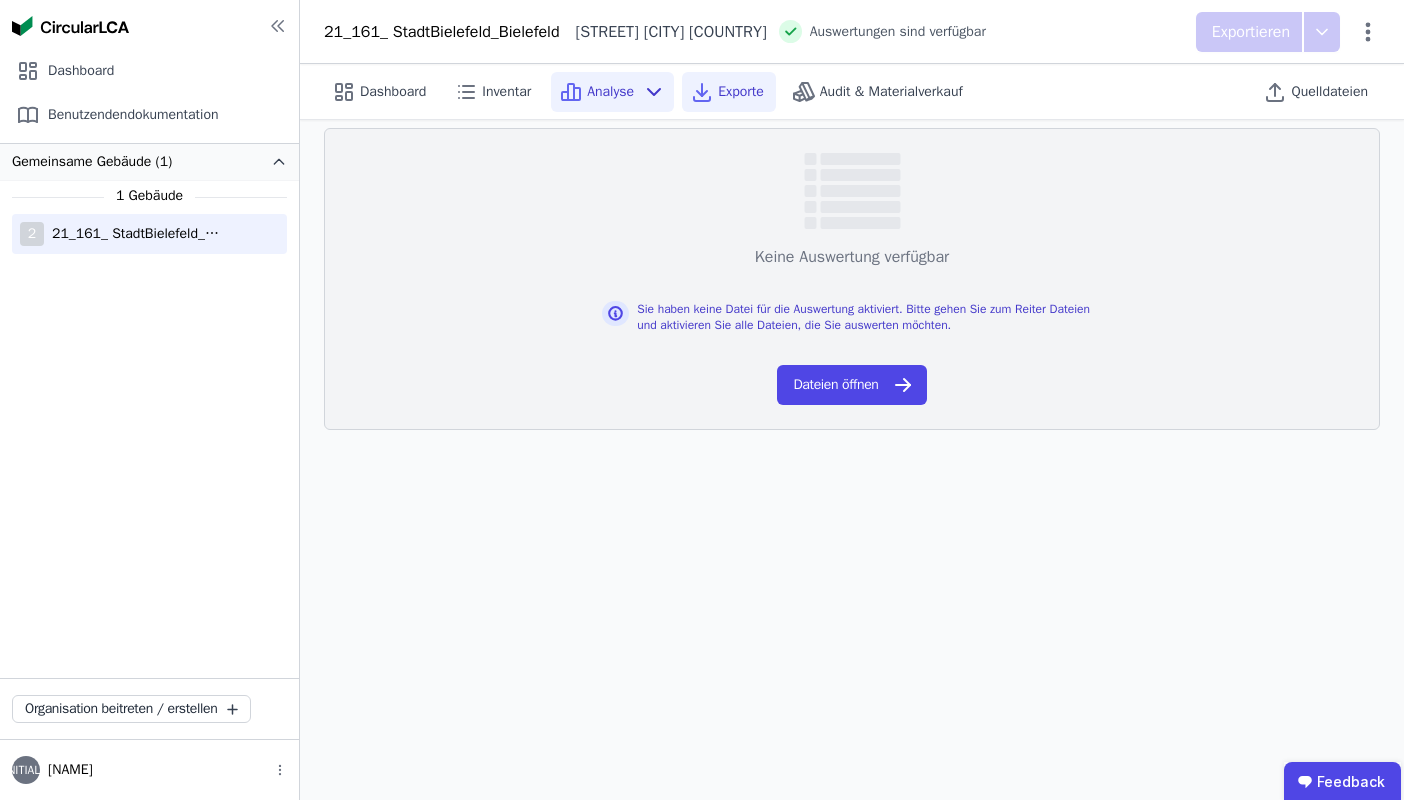 click on "Exporte" at bounding box center [729, 92] 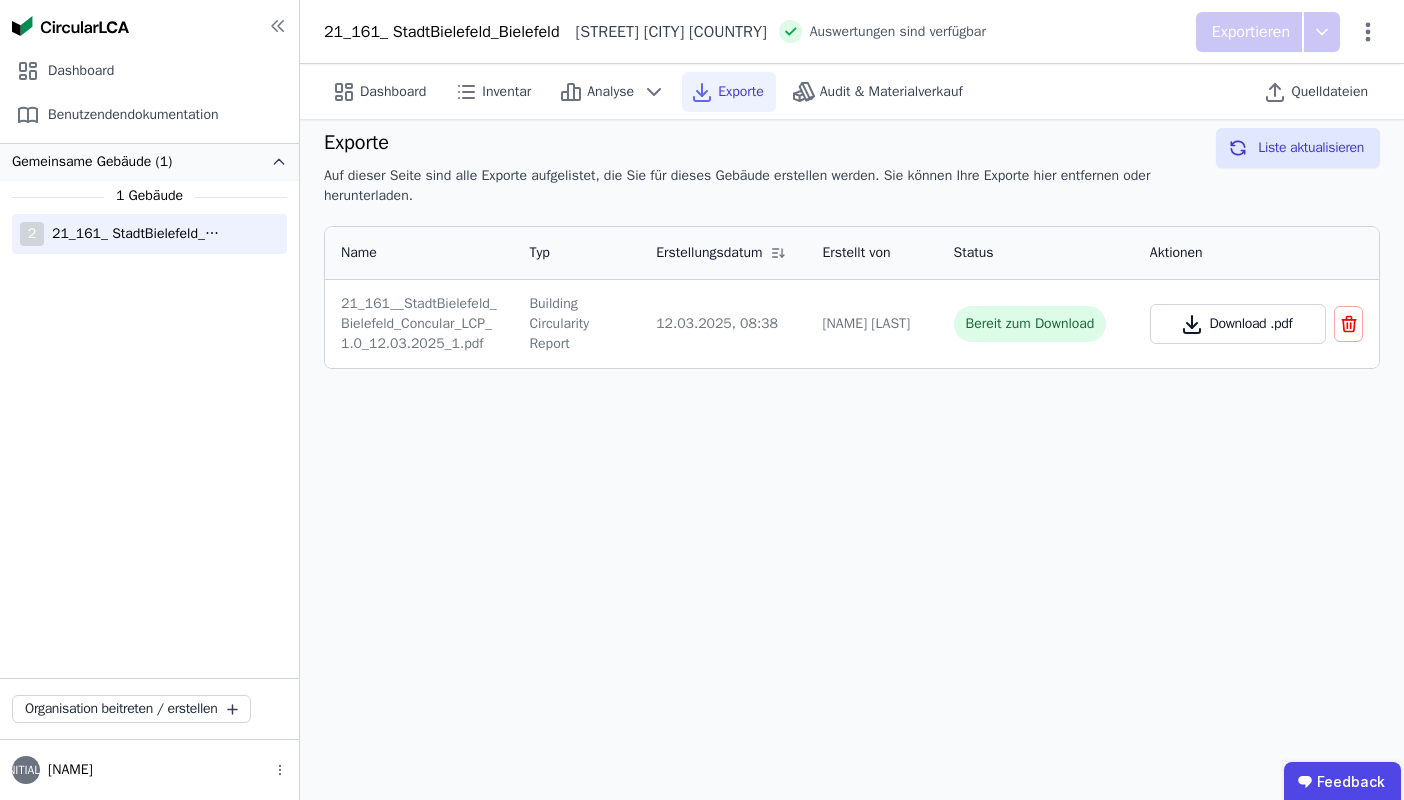 click on "Download .pdf" at bounding box center [1238, 324] 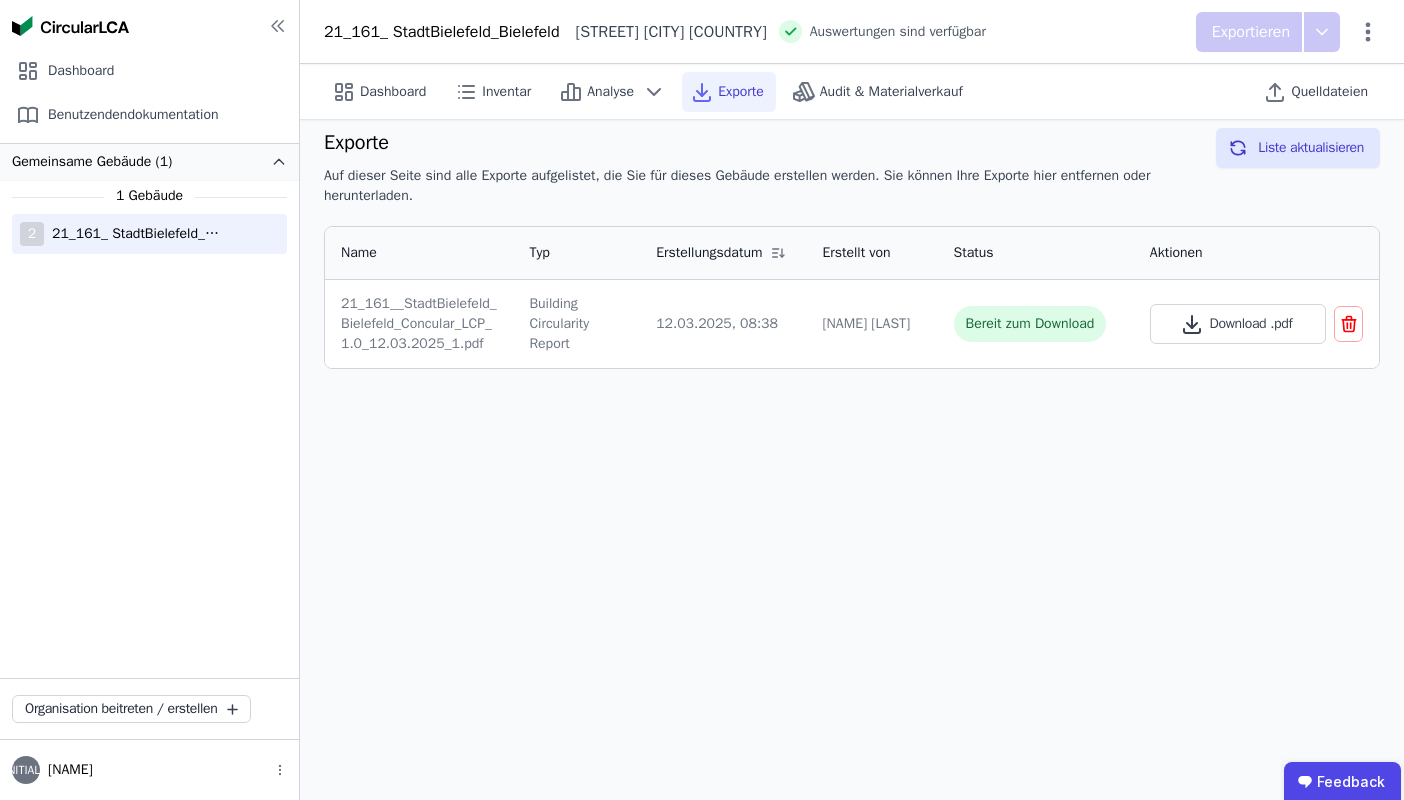 scroll, scrollTop: 0, scrollLeft: 0, axis: both 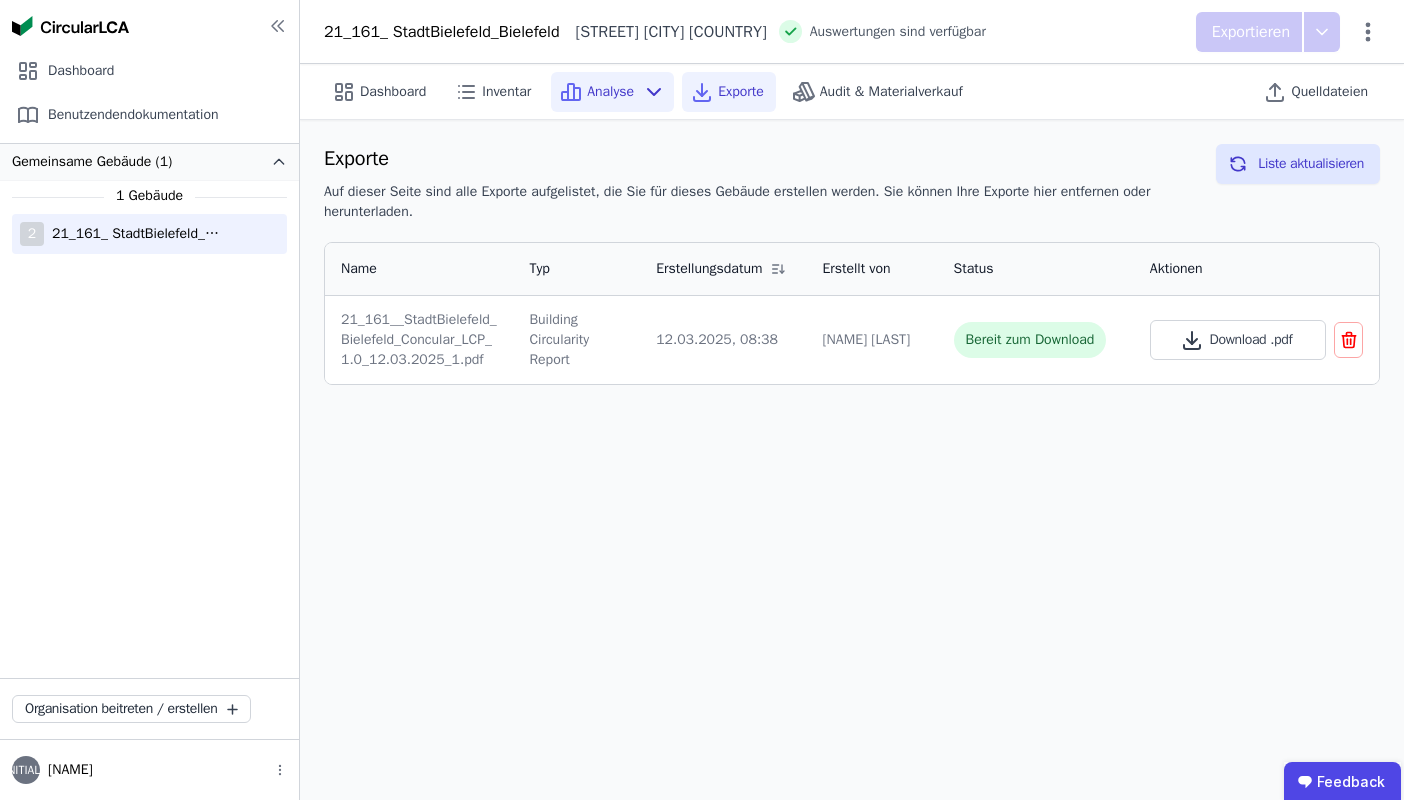 click on "Analyse" at bounding box center [612, 92] 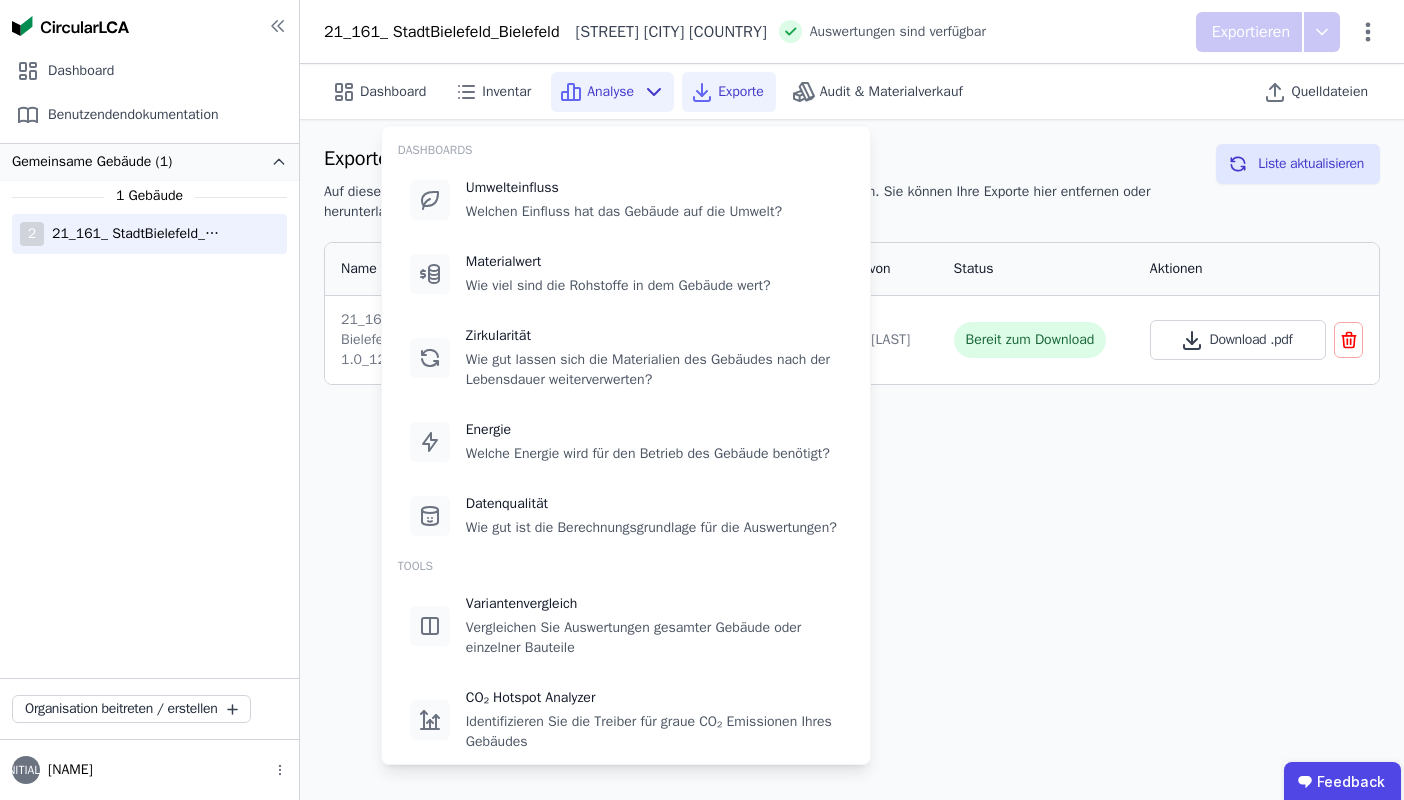 scroll, scrollTop: 16, scrollLeft: 0, axis: vertical 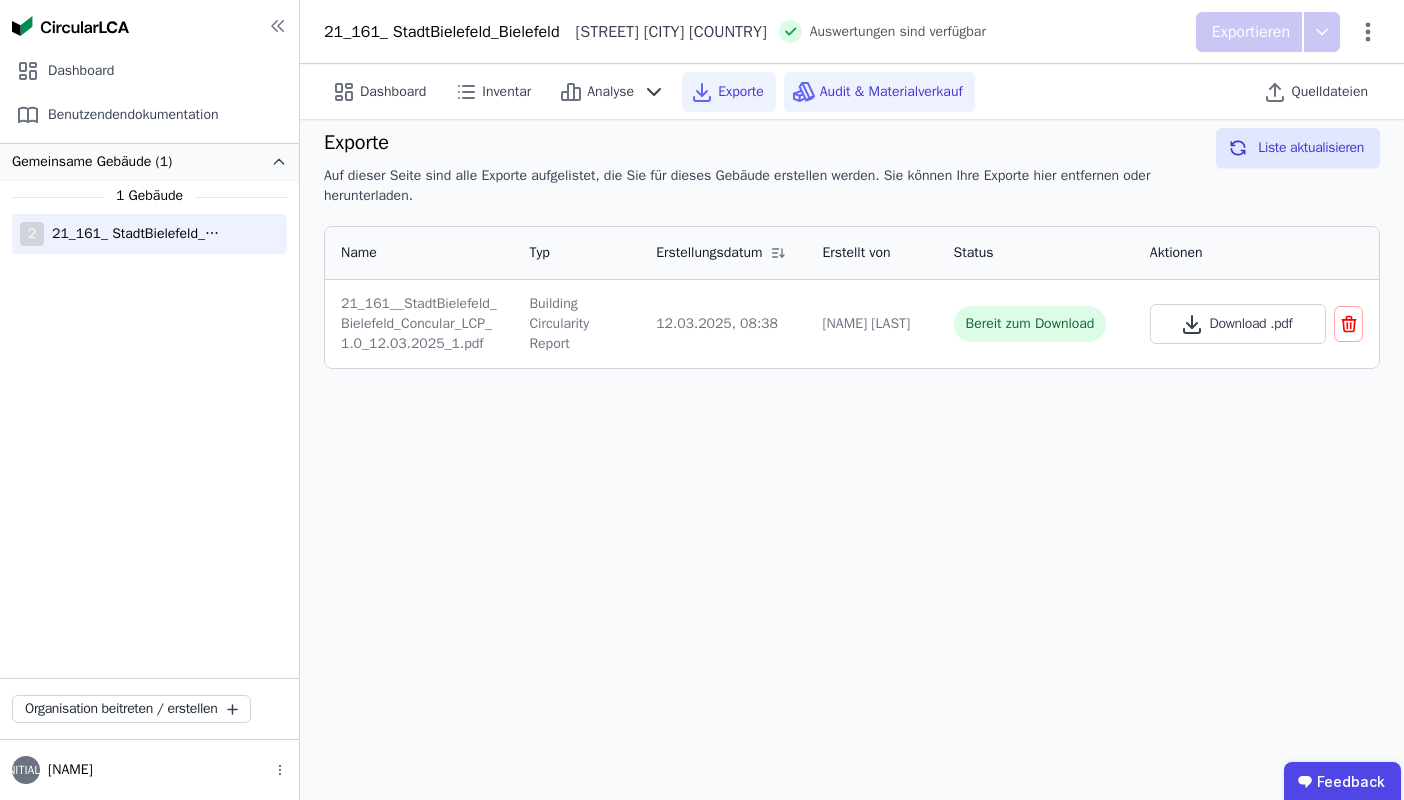 click on "Audit & Materialverkauf" at bounding box center (891, 92) 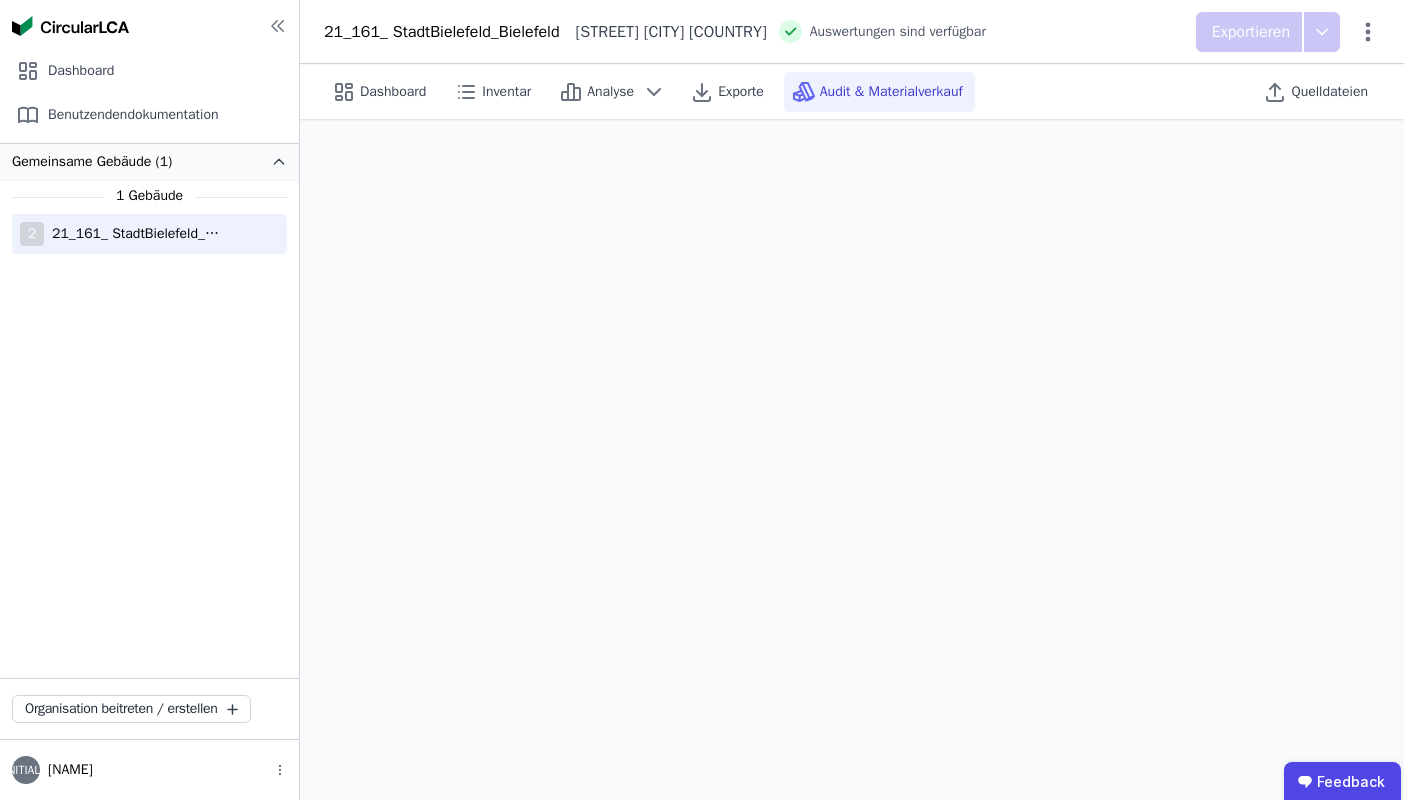 scroll, scrollTop: 0, scrollLeft: 0, axis: both 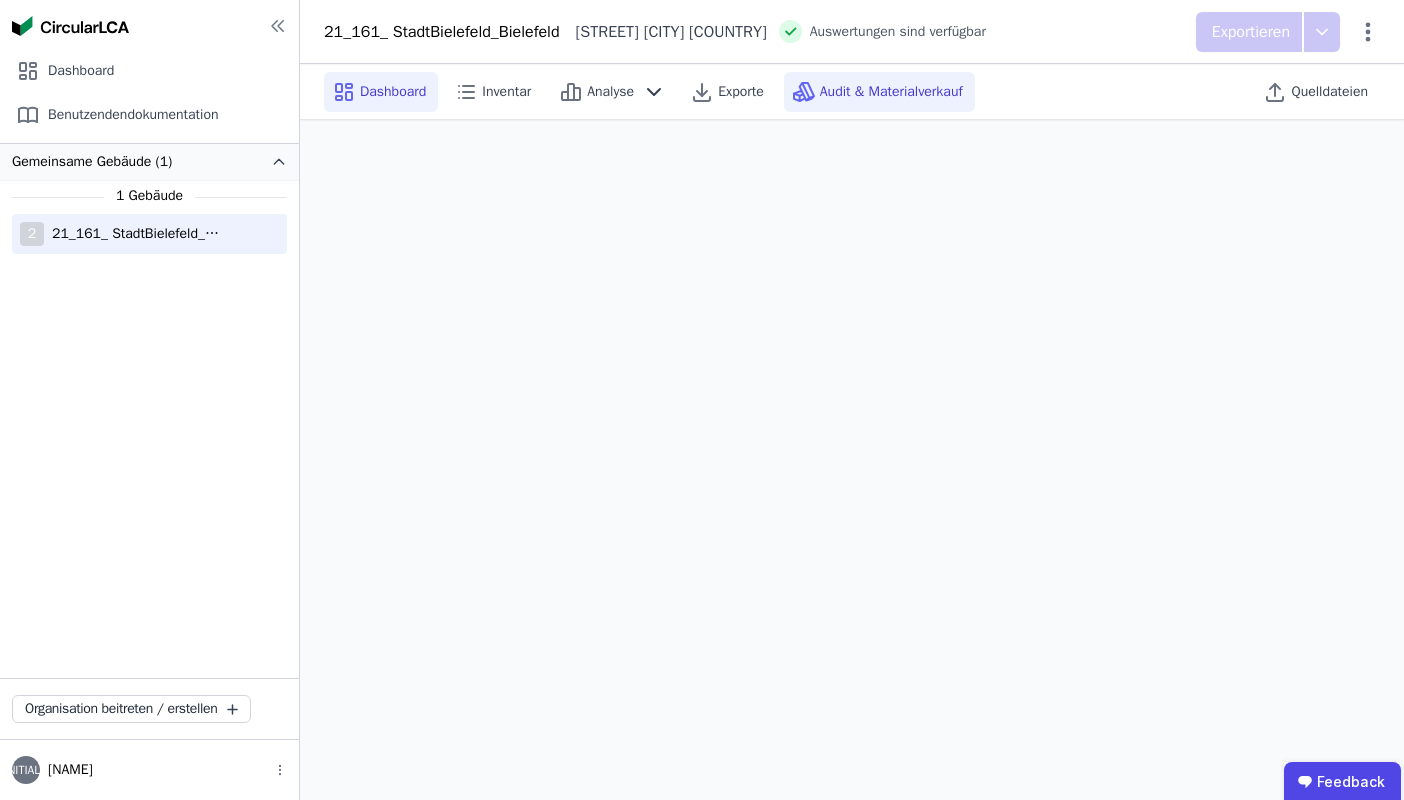 click on "Dashboard" at bounding box center (393, 92) 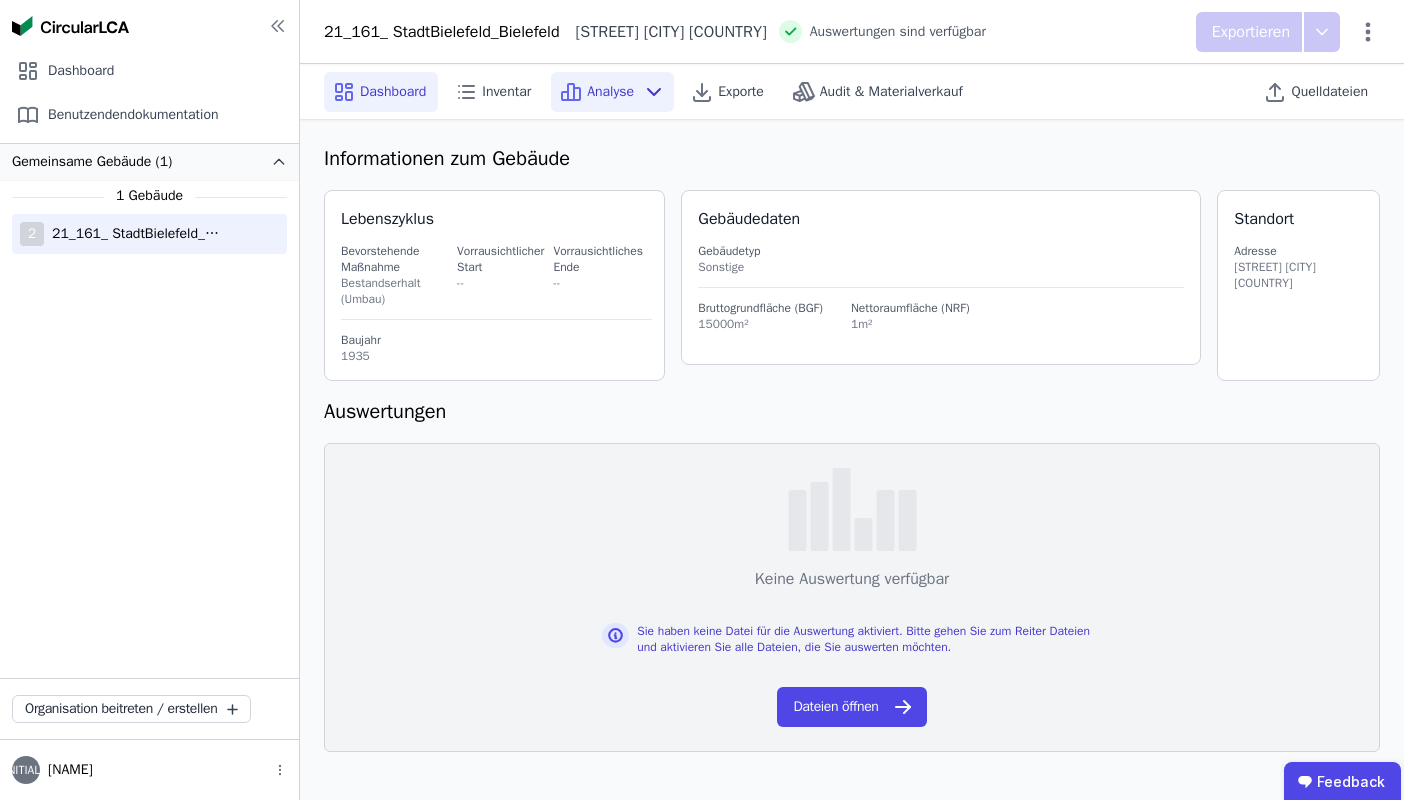 click on "Analyse" at bounding box center (610, 92) 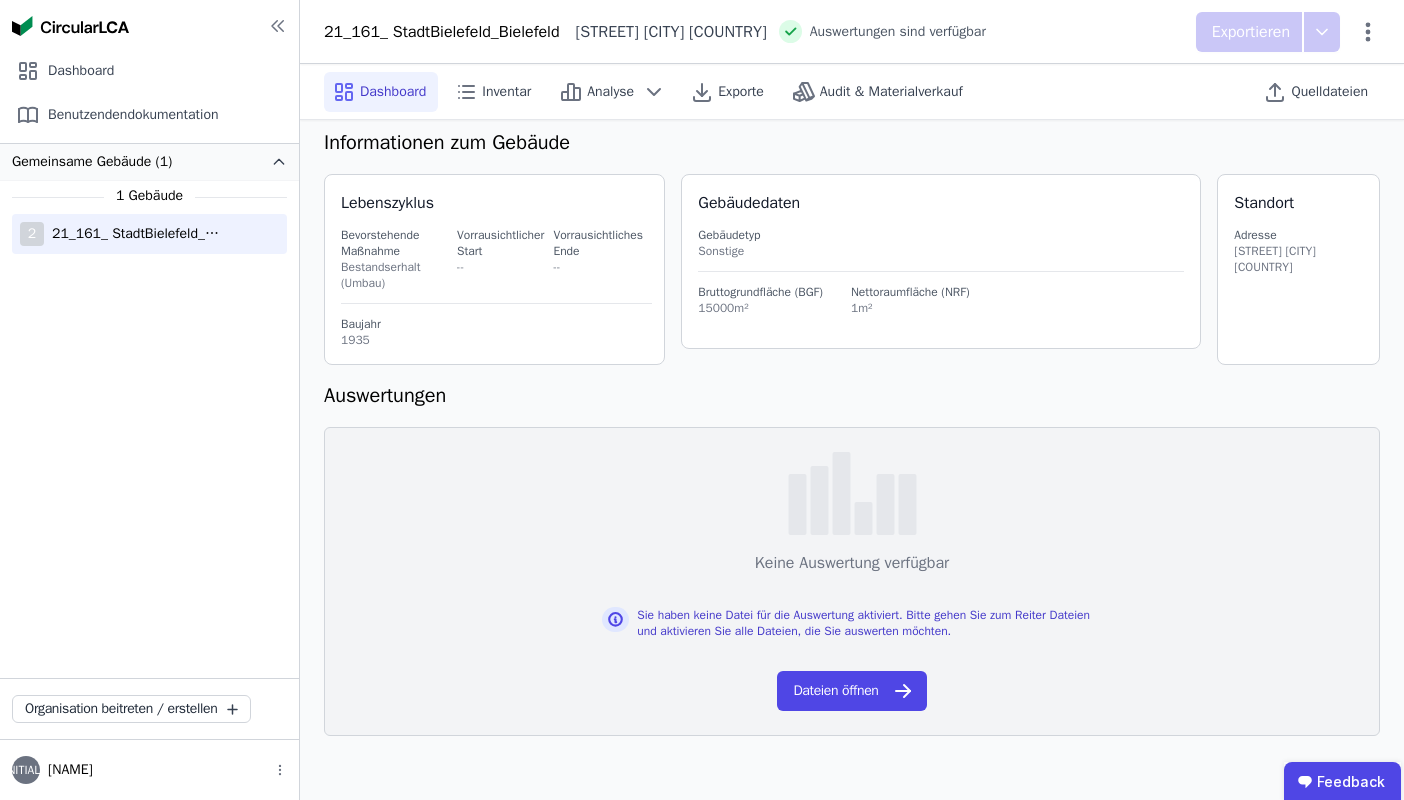 scroll, scrollTop: 0, scrollLeft: 0, axis: both 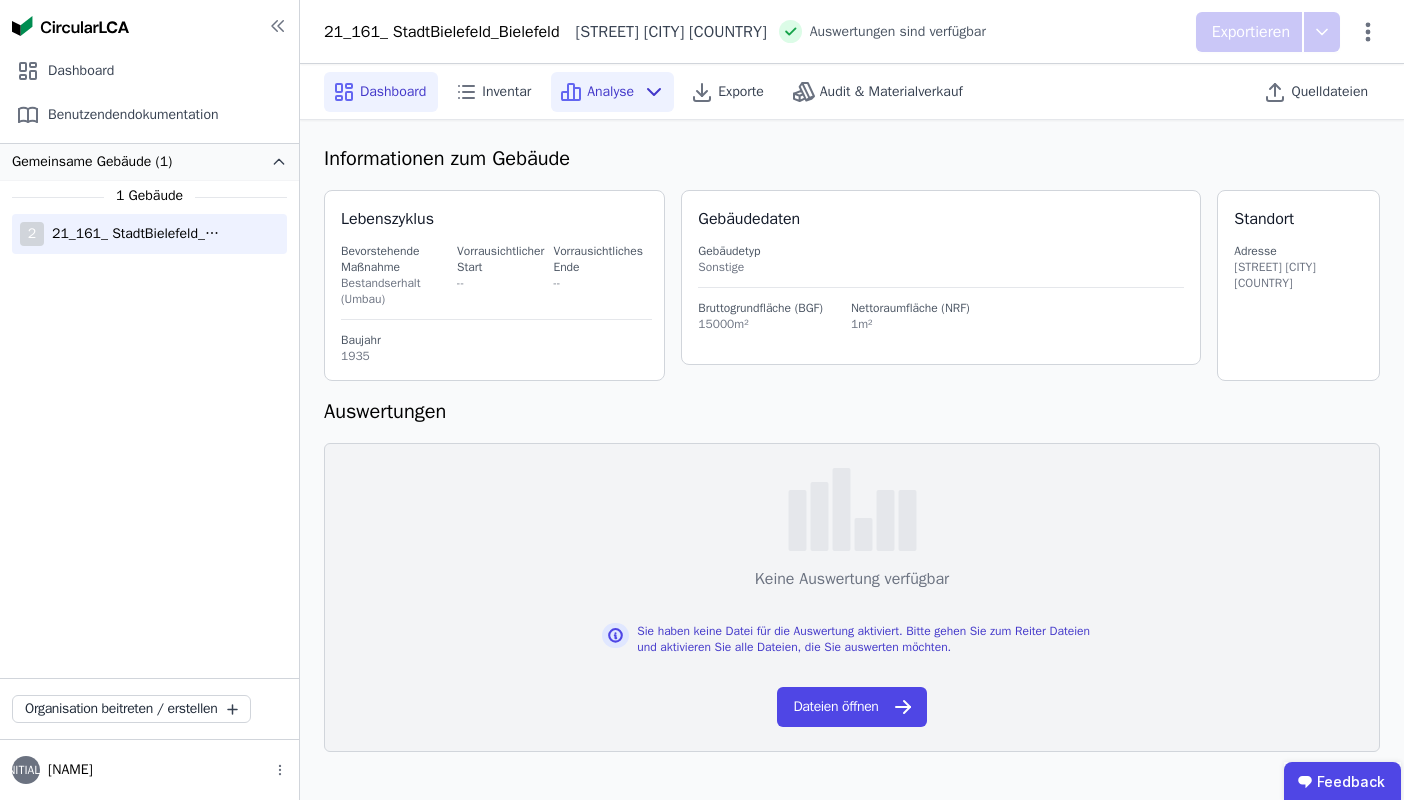 click on "Analyse" at bounding box center (610, 92) 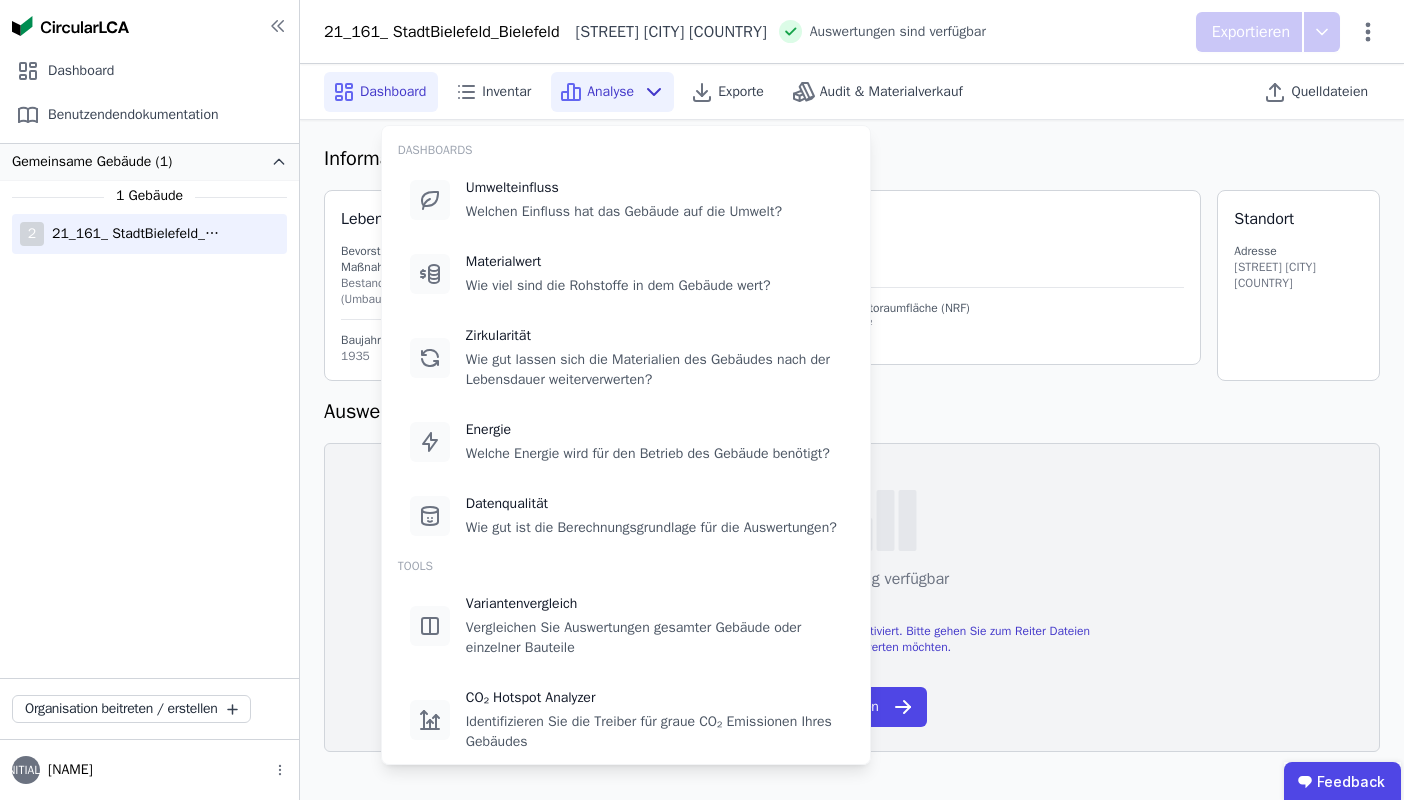 scroll, scrollTop: 16, scrollLeft: 0, axis: vertical 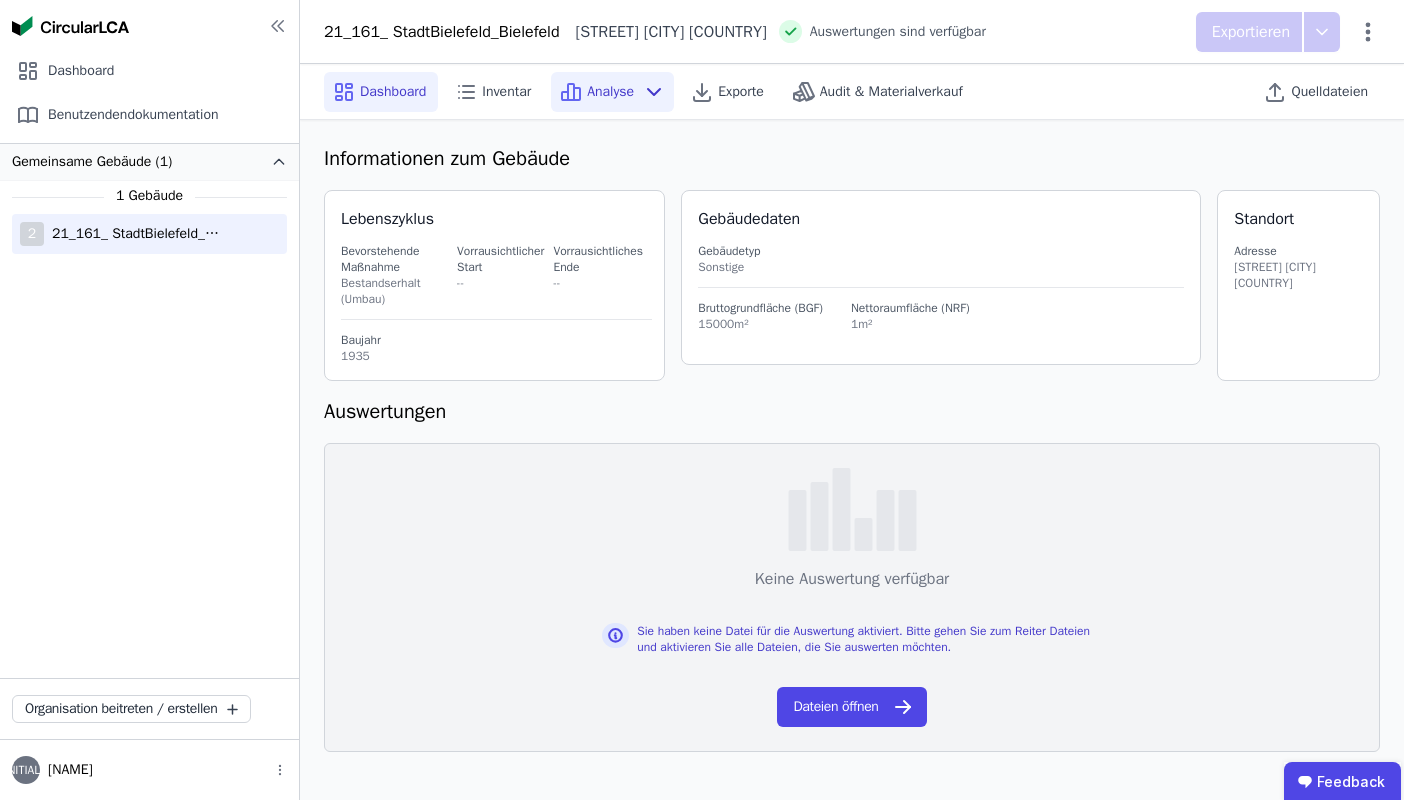 click on "Analyse" at bounding box center (610, 92) 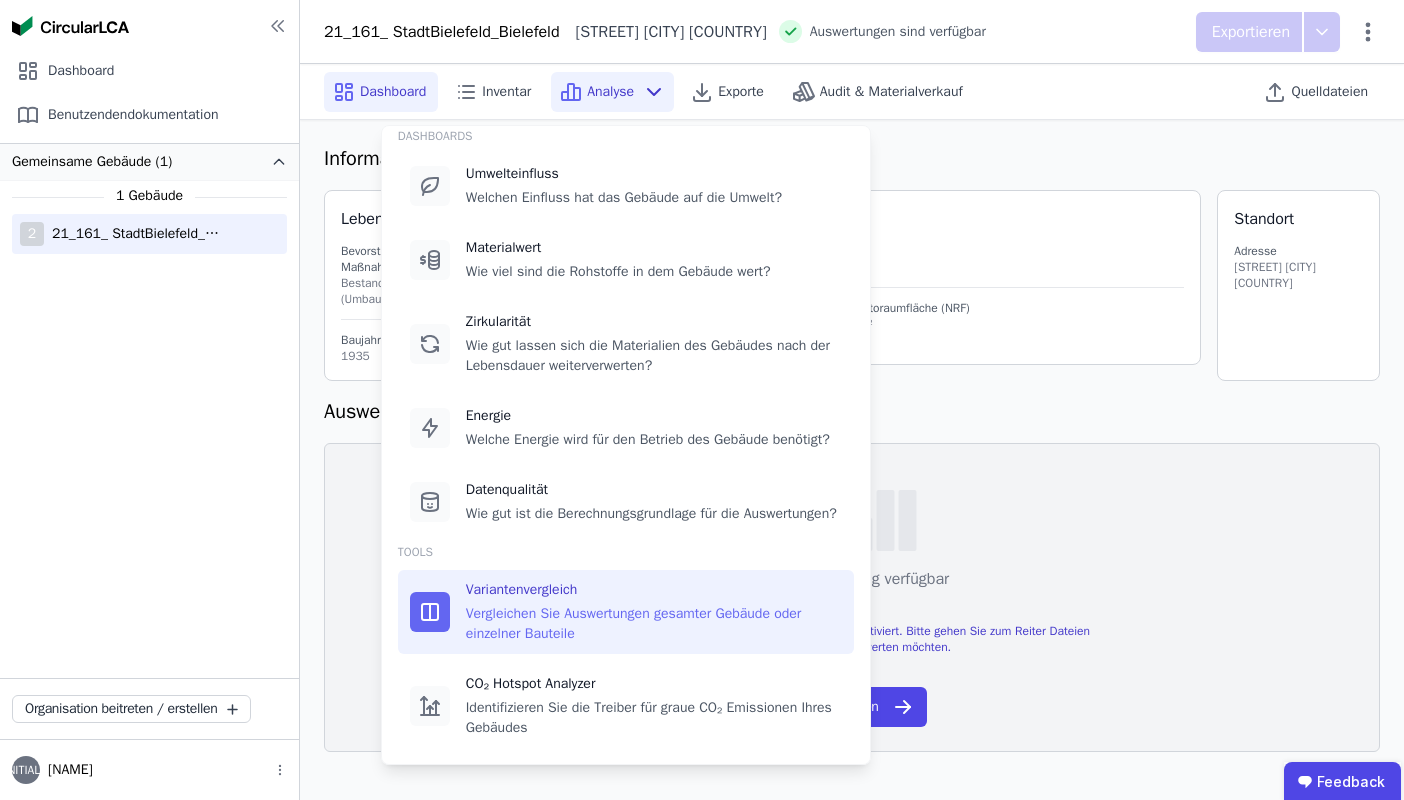 scroll, scrollTop: 0, scrollLeft: 0, axis: both 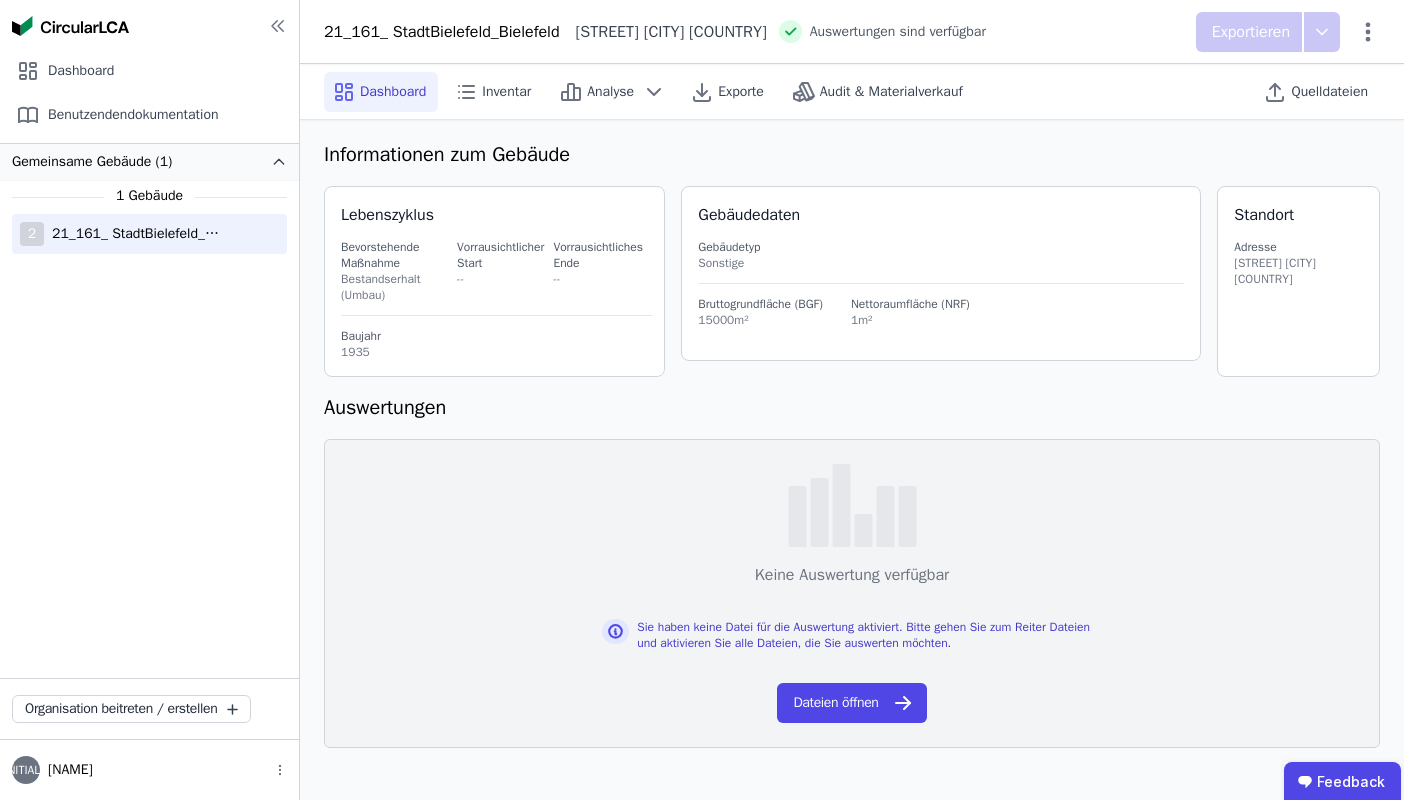 click on "Gemeinsame Gebäude (1)" at bounding box center (149, 162) 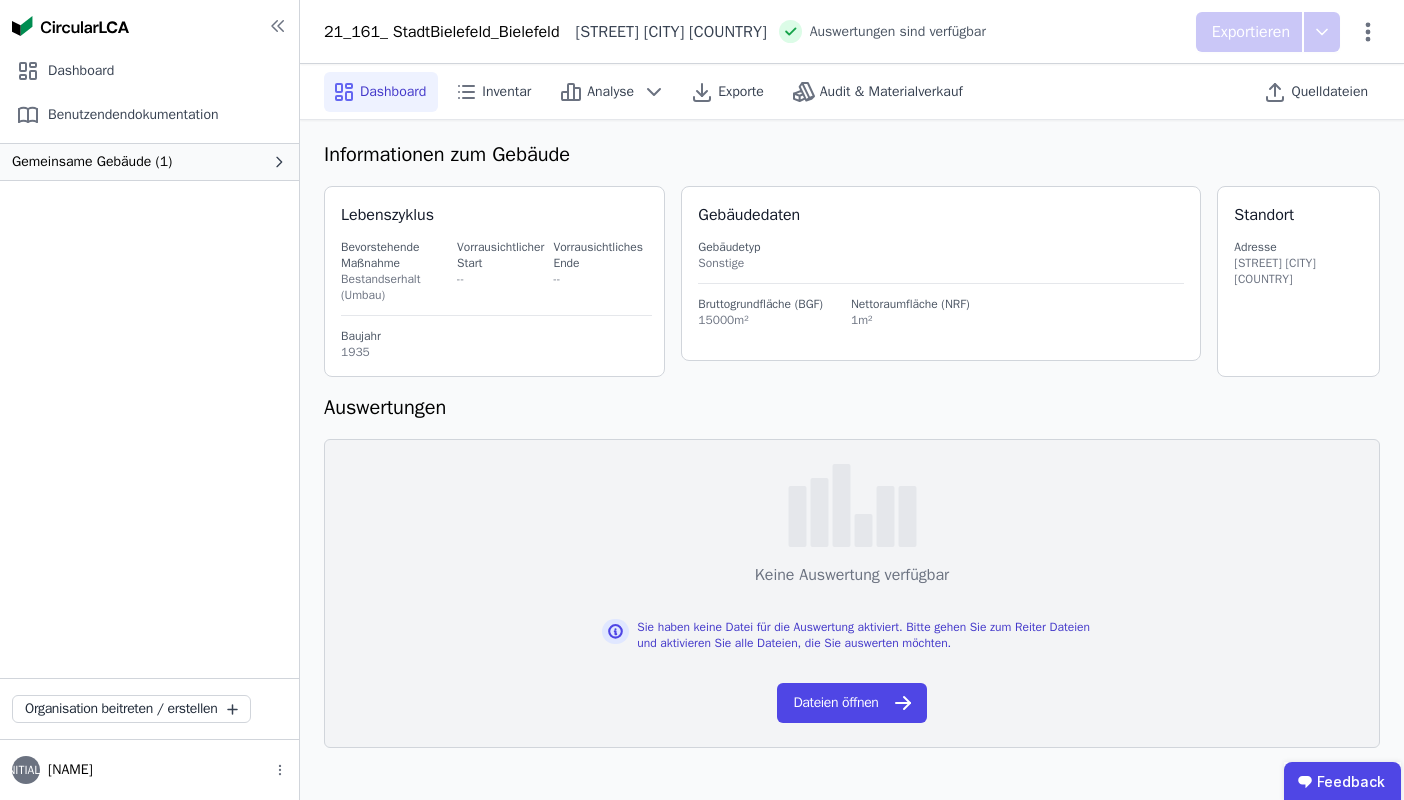 click 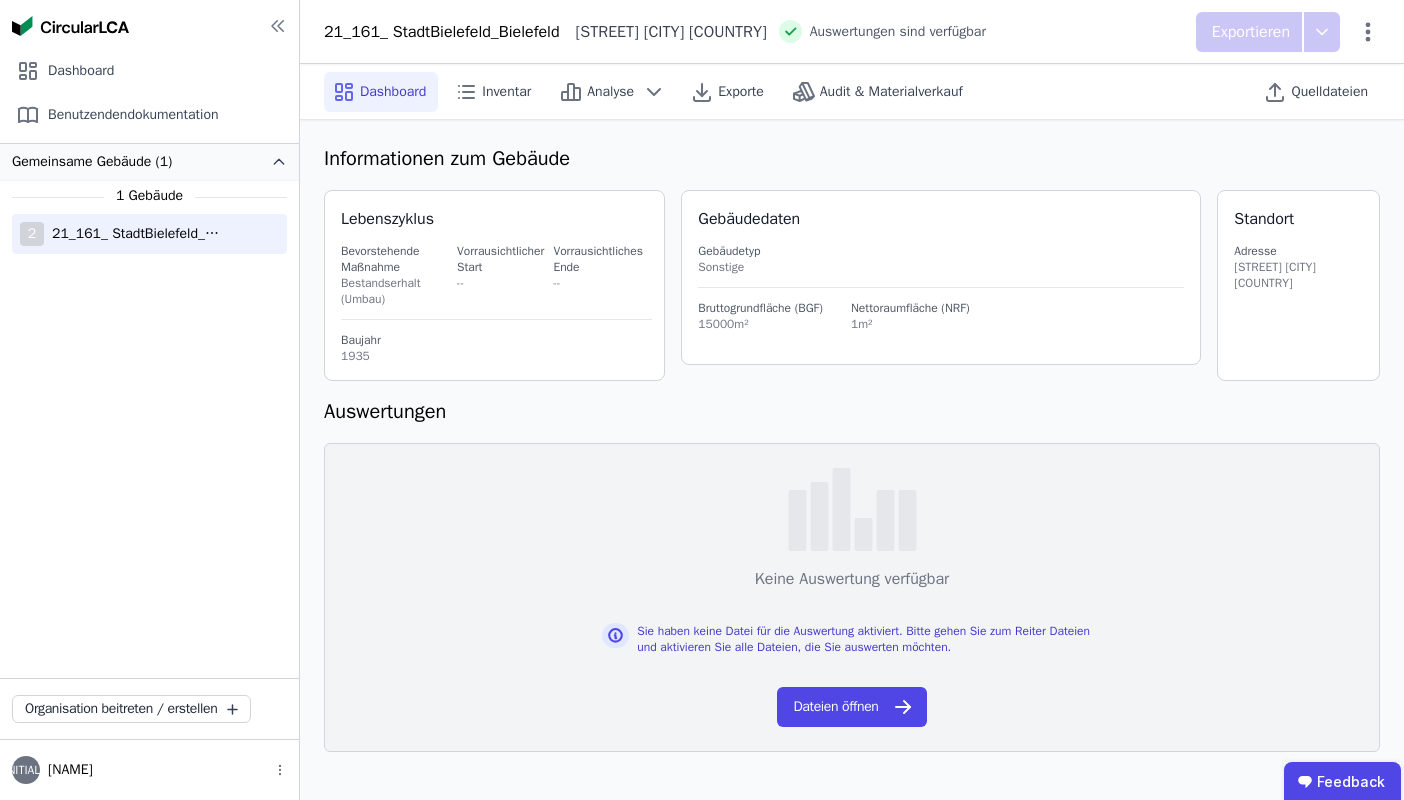 scroll, scrollTop: 16, scrollLeft: 0, axis: vertical 